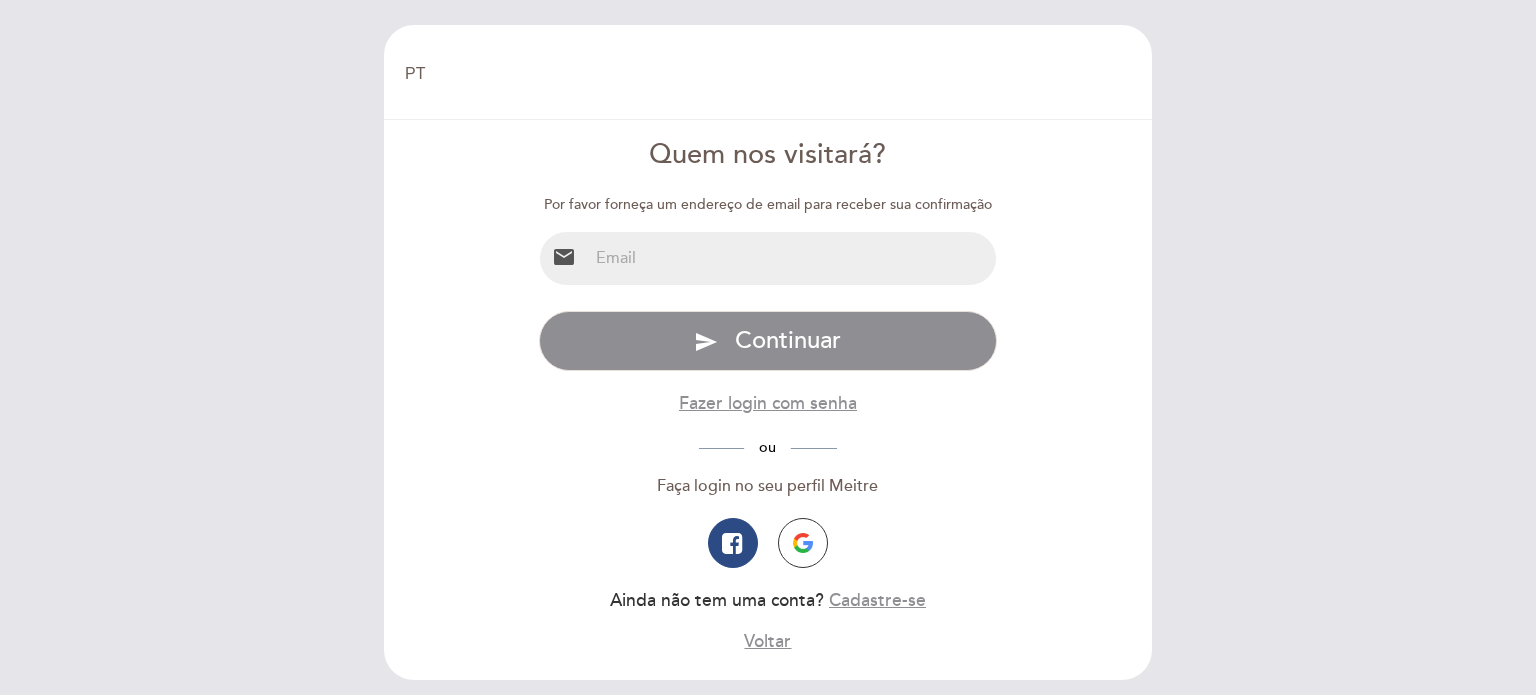 select on "pt" 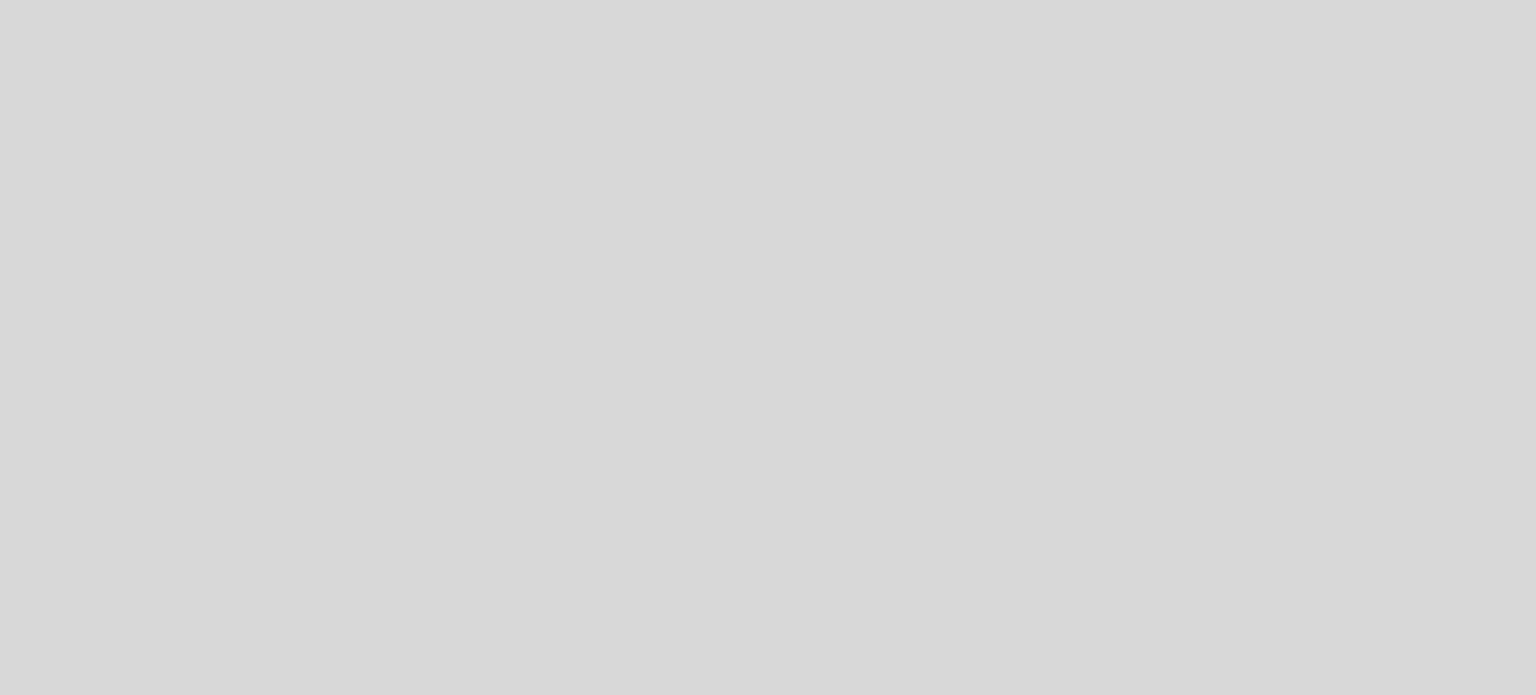 select on "pt" 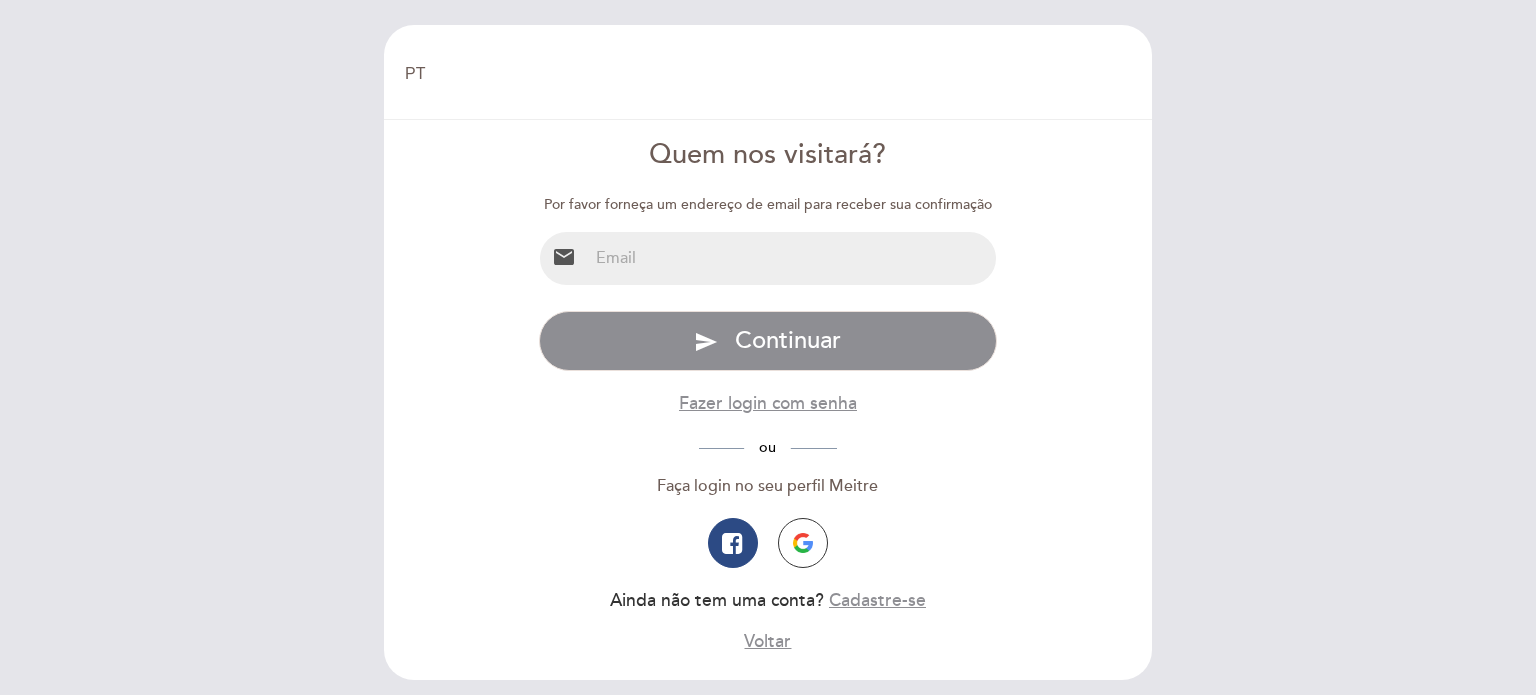 scroll, scrollTop: 0, scrollLeft: 0, axis: both 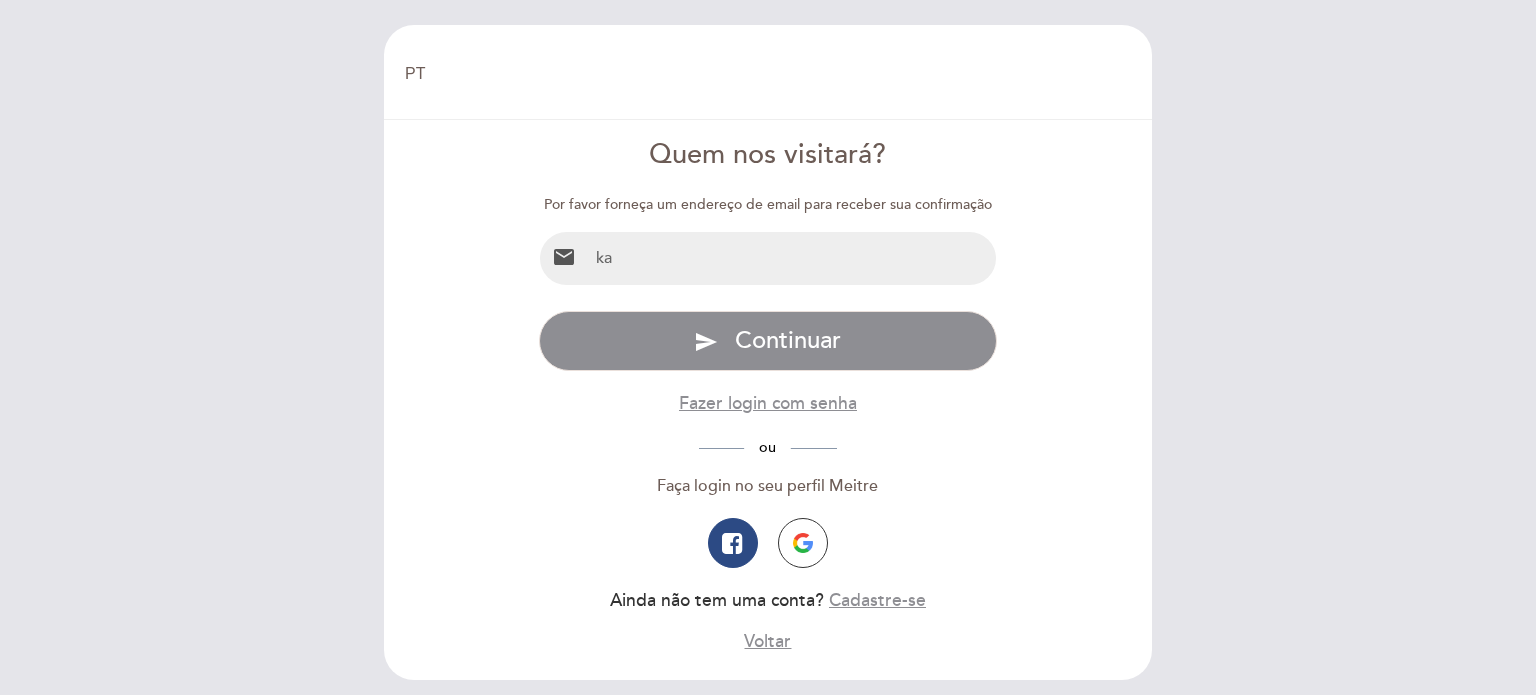 type on "karinaknop12@gmail.com" 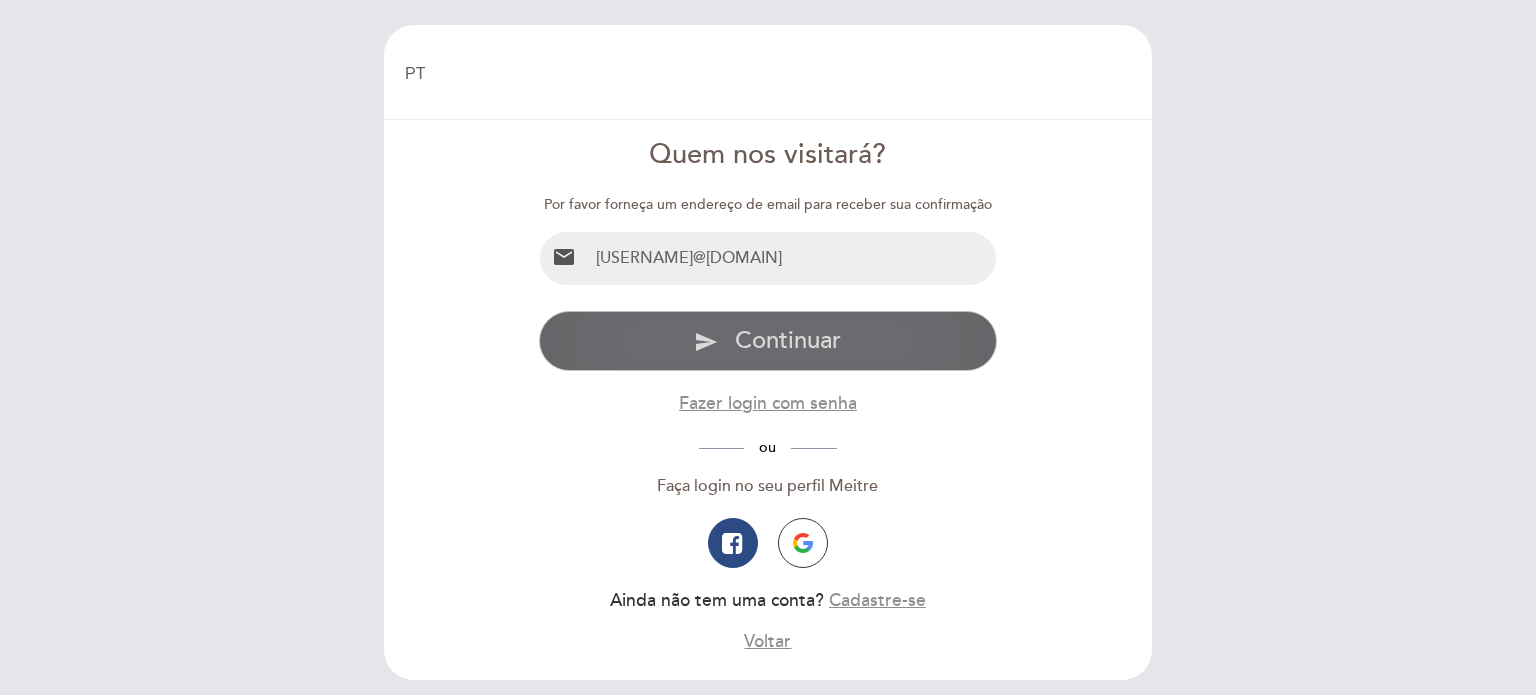 click on "send
Continuar" at bounding box center [768, 341] 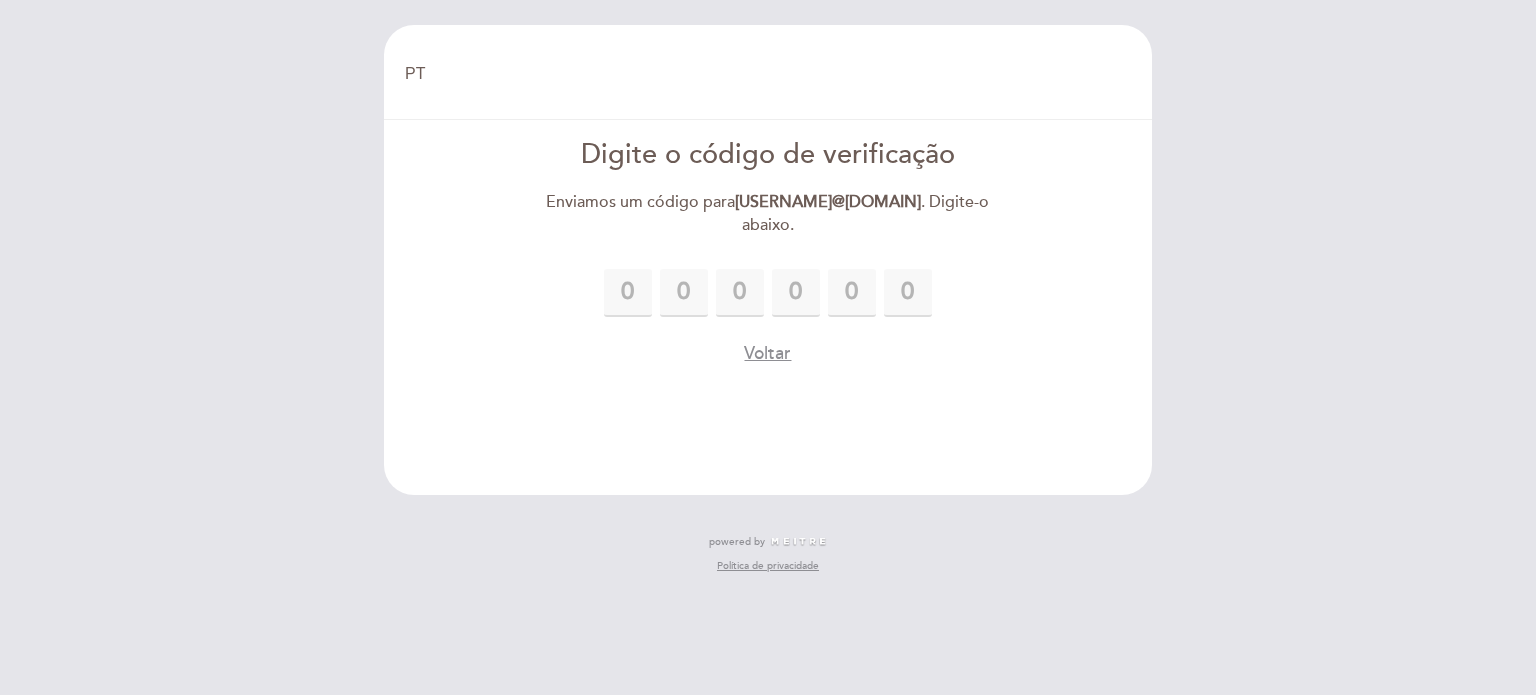 type on "6" 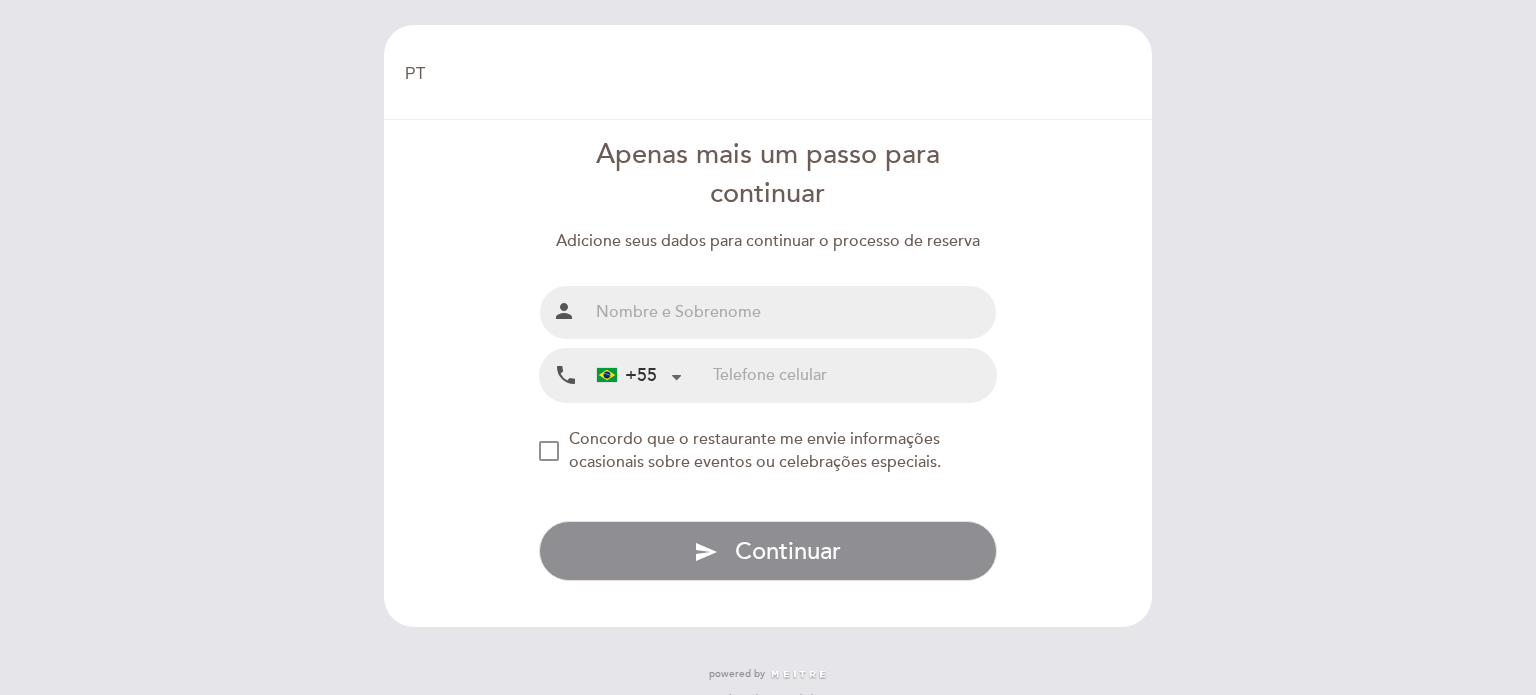 click at bounding box center [792, 312] 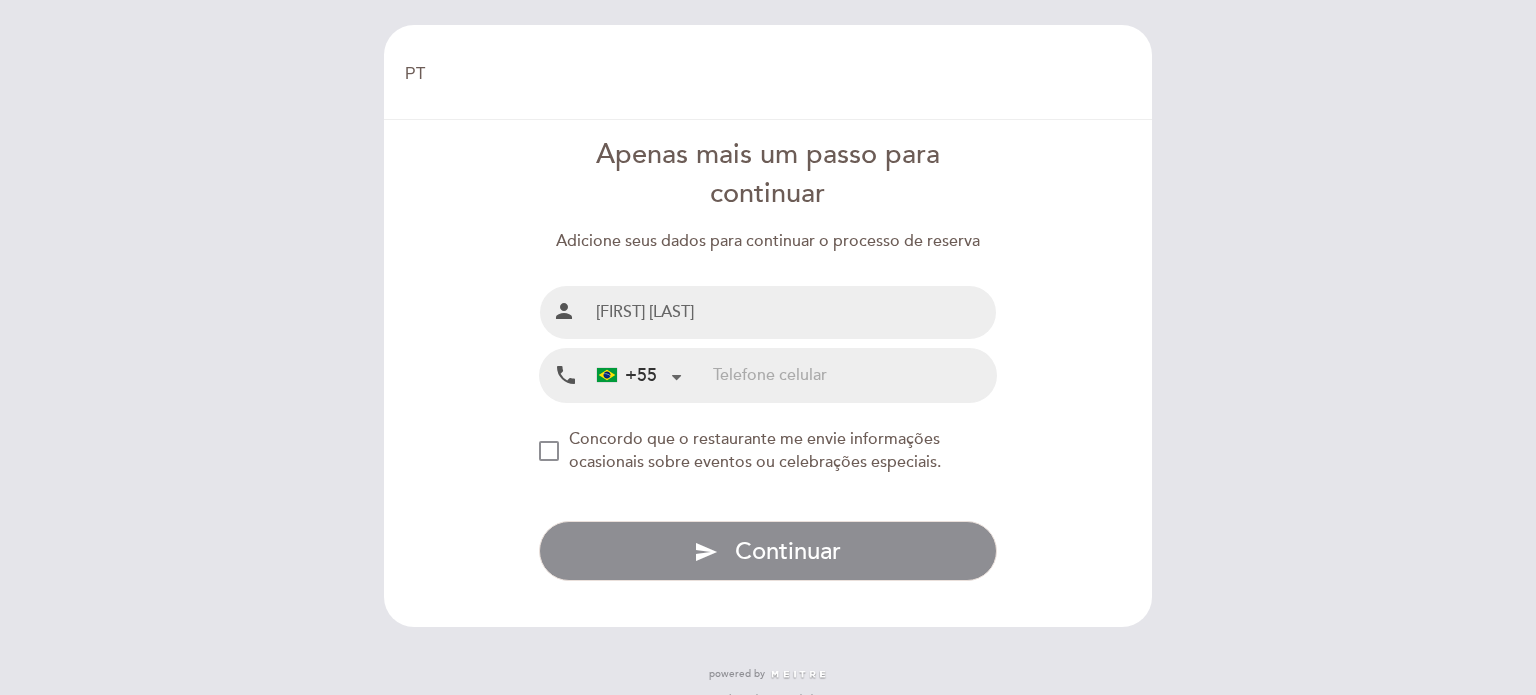 click at bounding box center (854, 375) 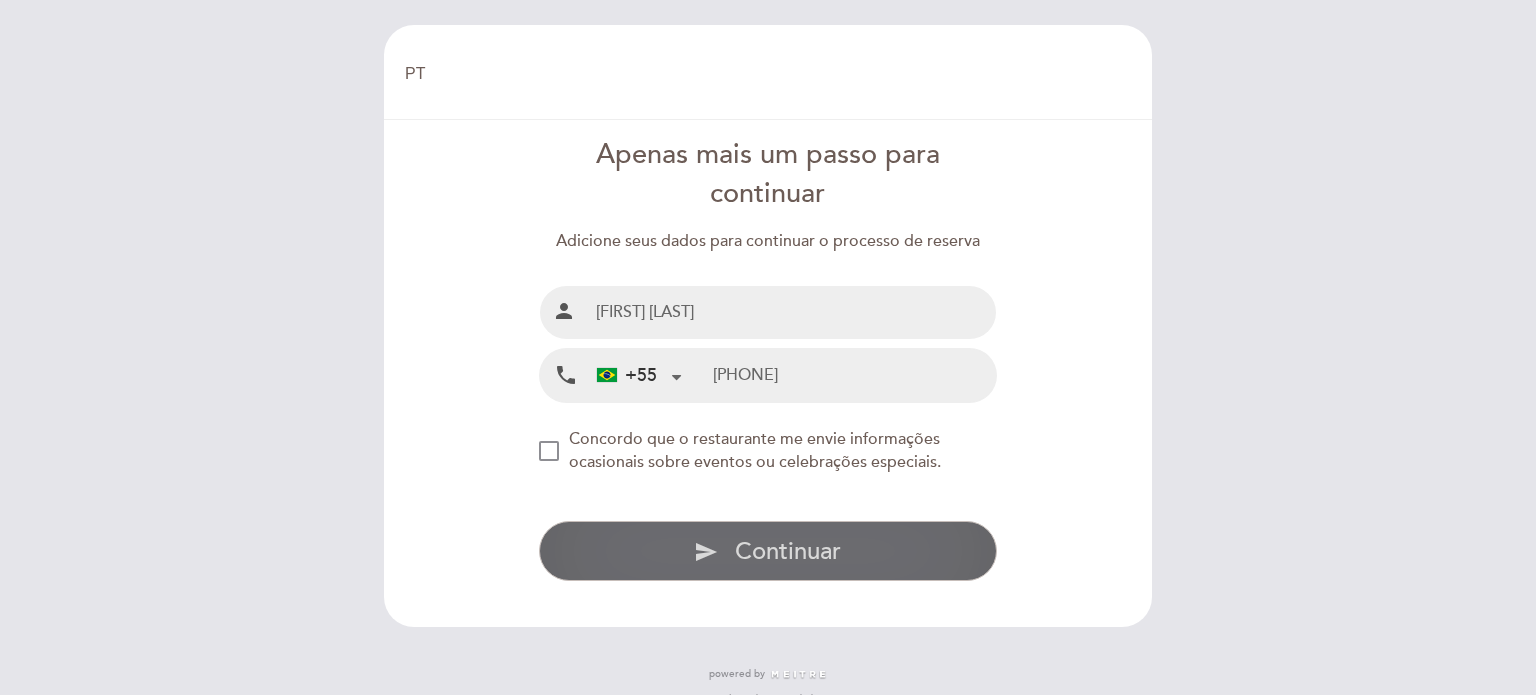 type on "47999057094" 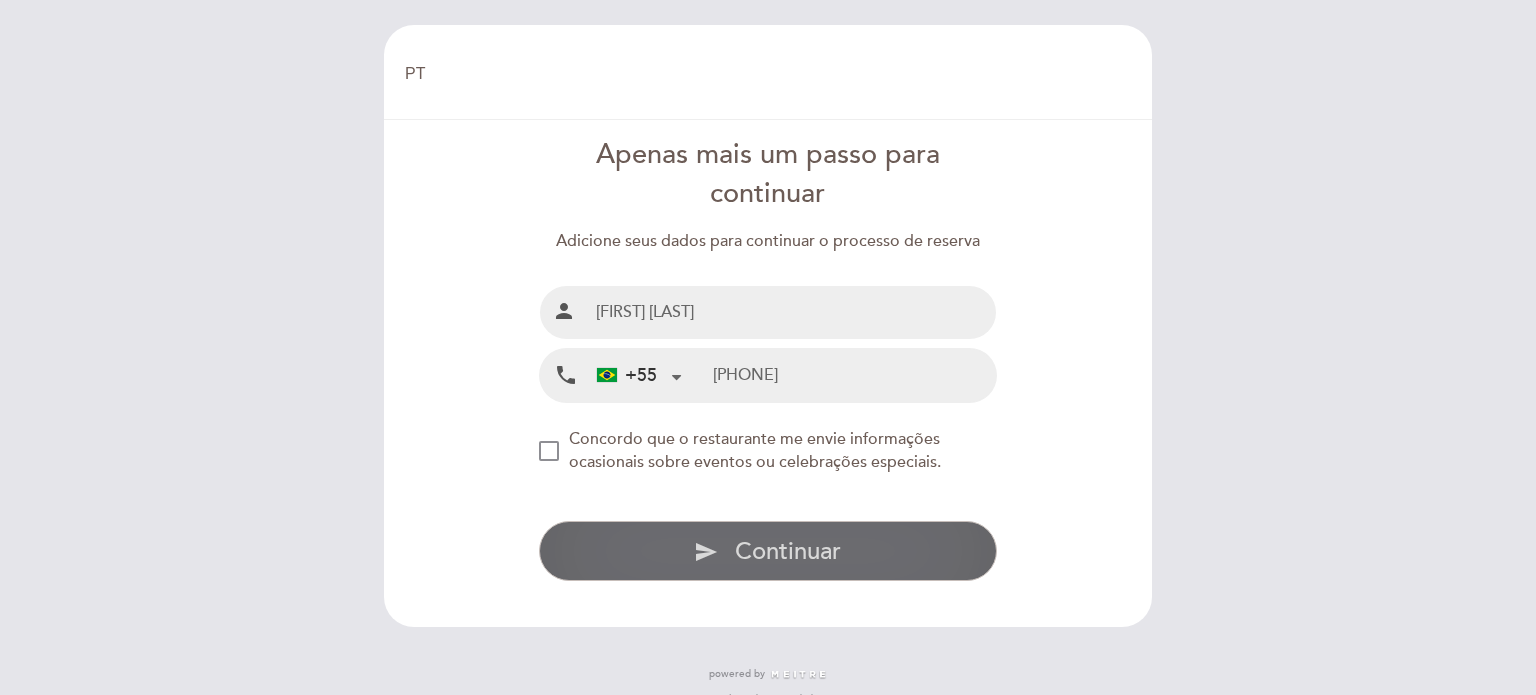click on "Continuar" at bounding box center [788, 551] 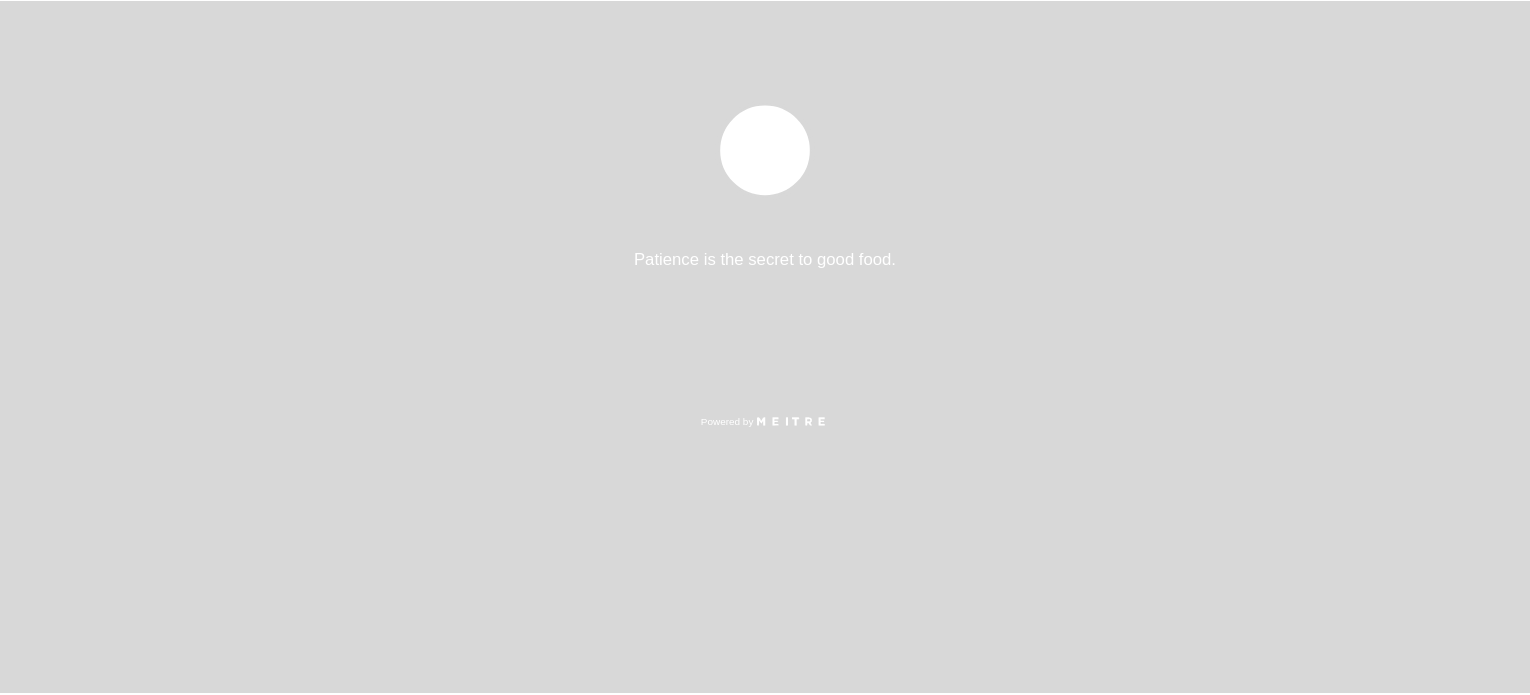 scroll, scrollTop: 0, scrollLeft: 0, axis: both 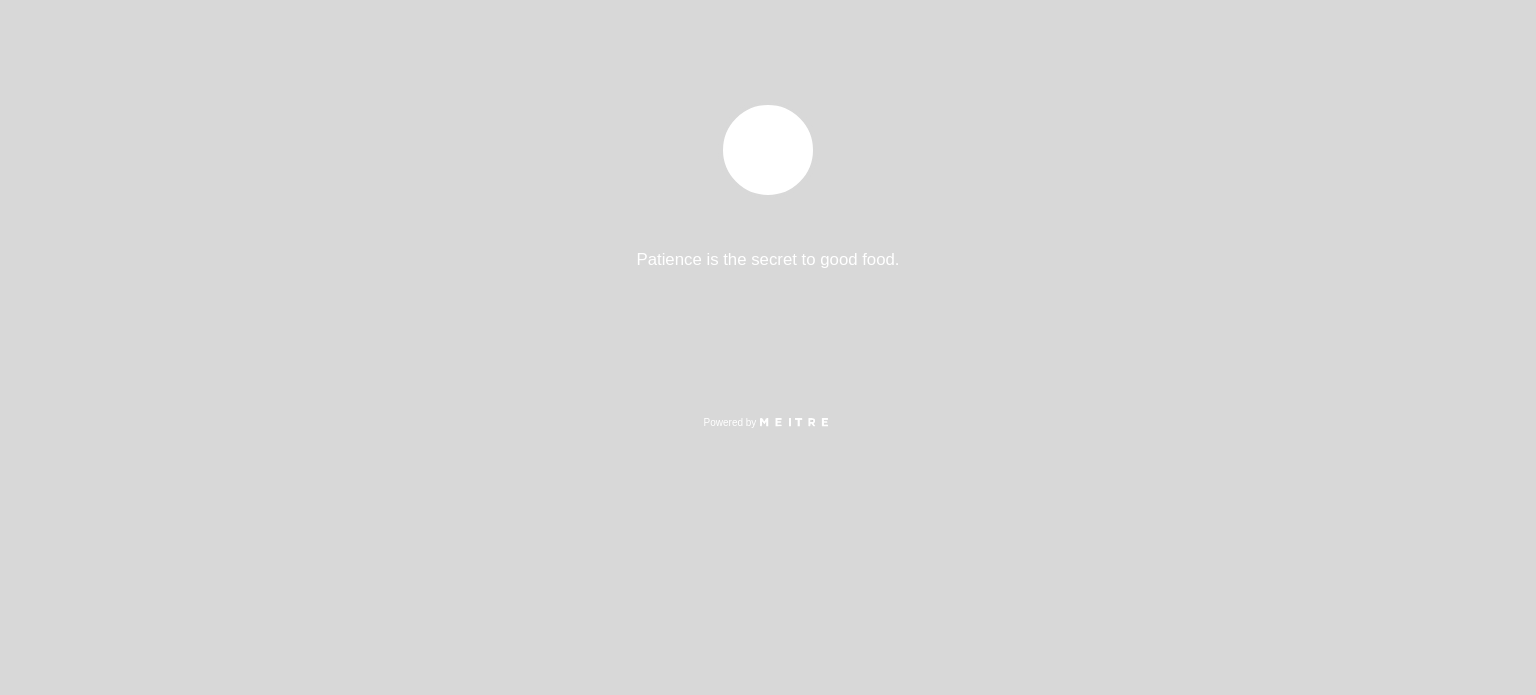 select on "pt" 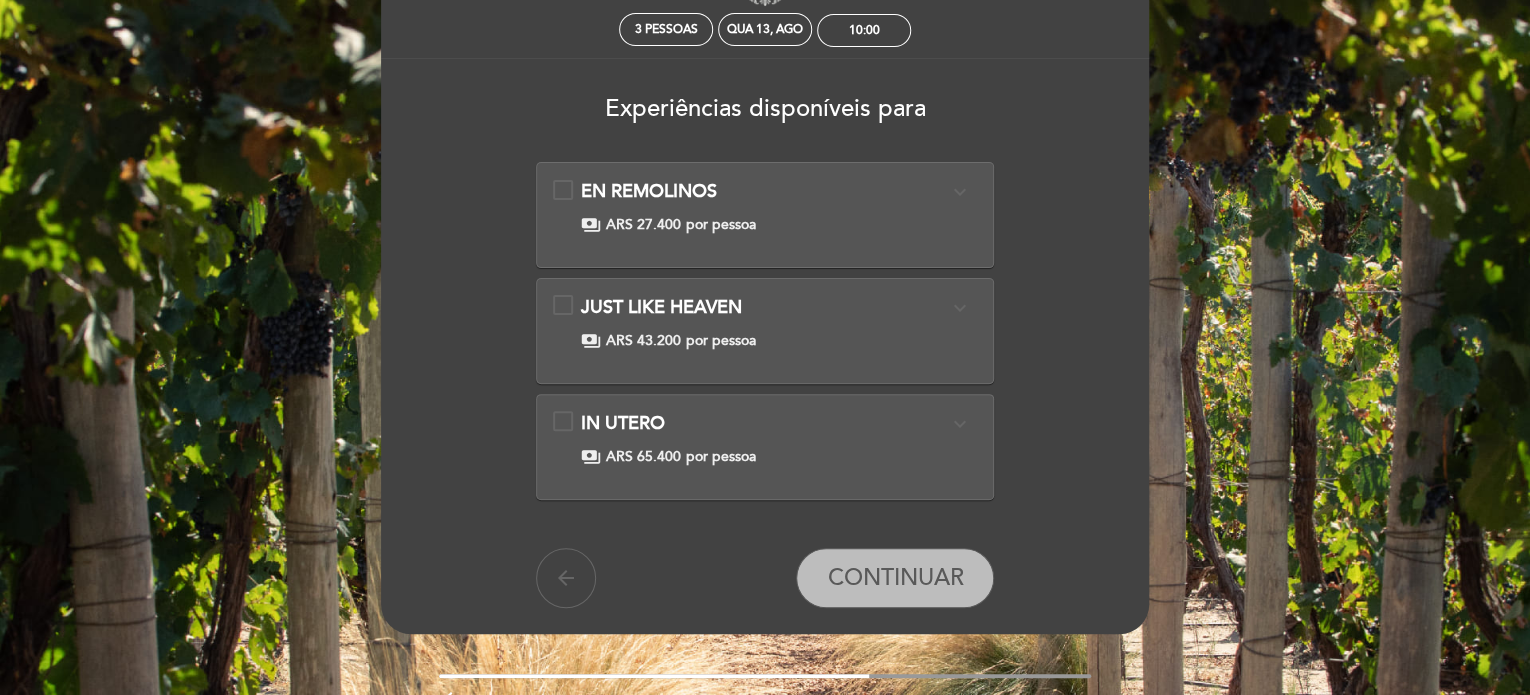 scroll, scrollTop: 0, scrollLeft: 0, axis: both 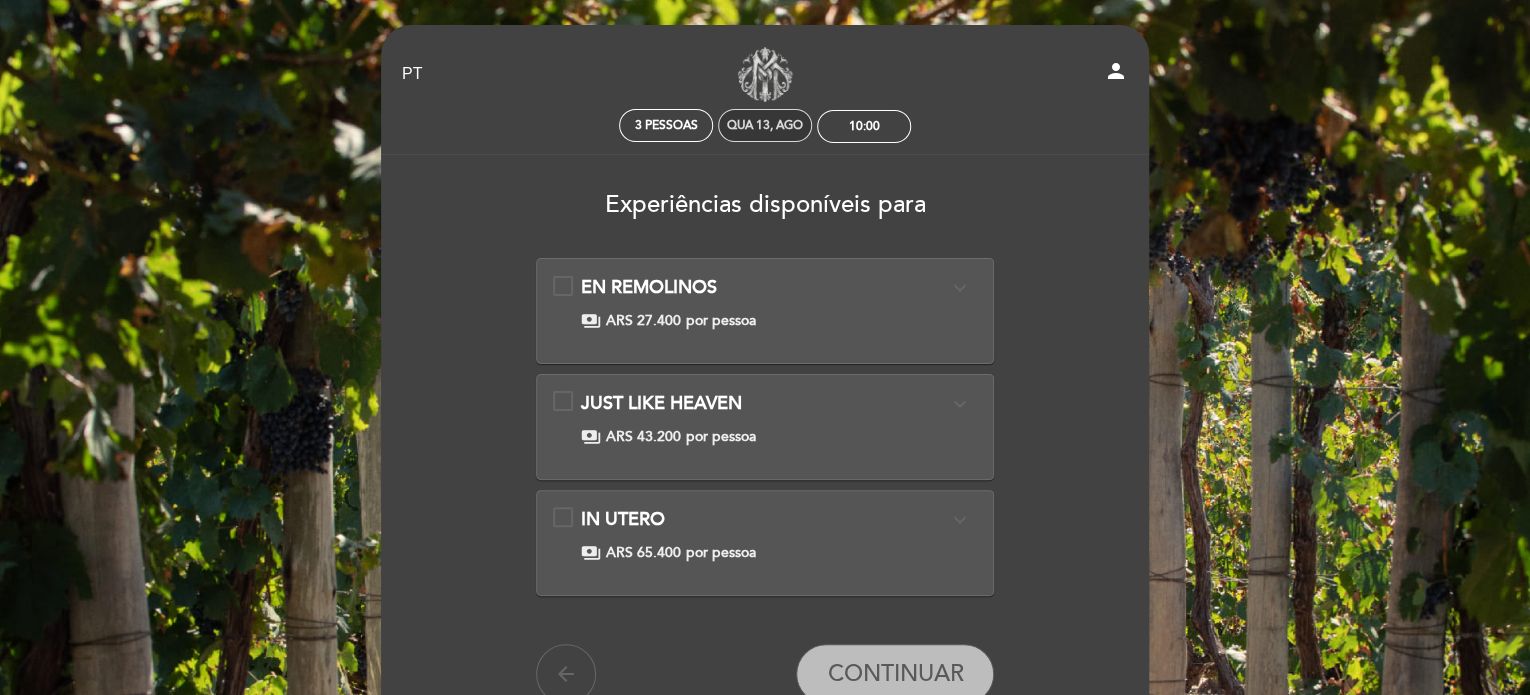 click on "Qua
13,
ago" at bounding box center (765, 125) 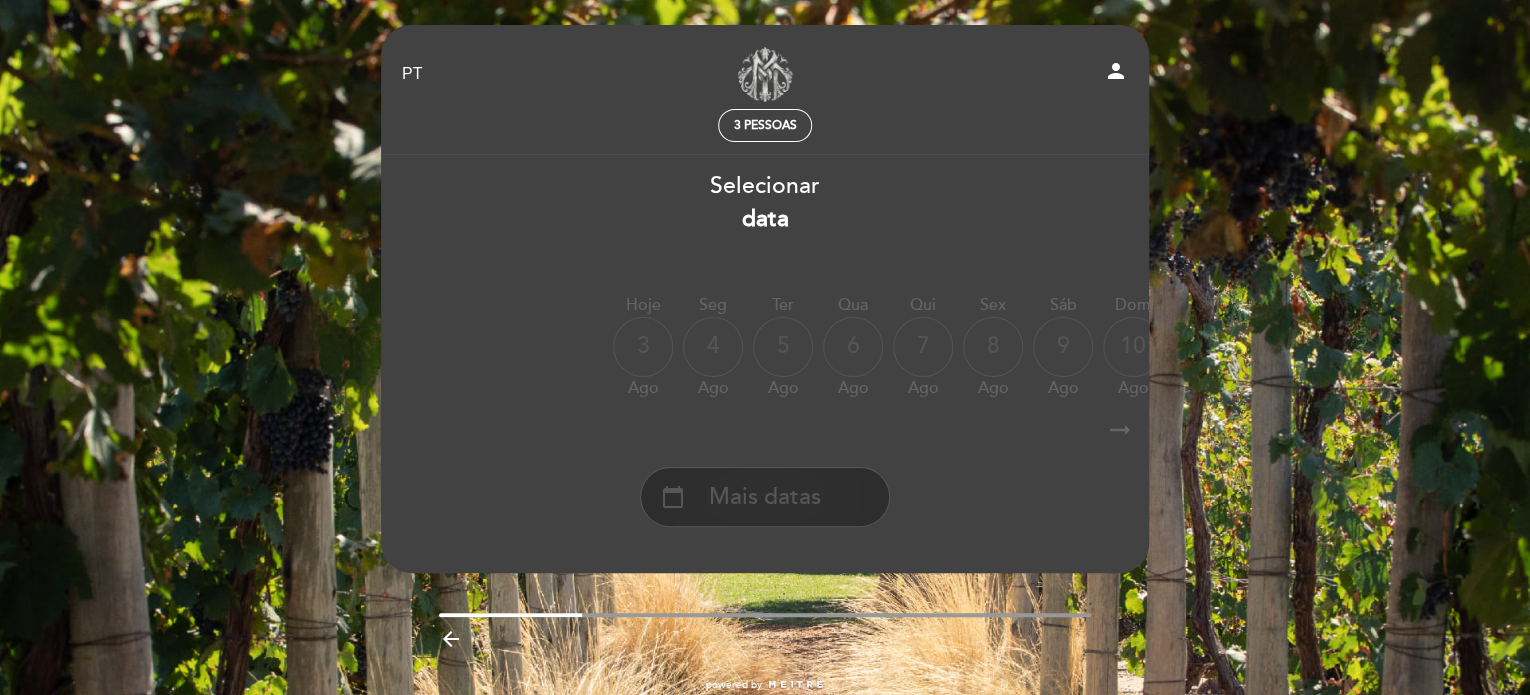 click on "calendar_today
Mais datas" at bounding box center [765, 497] 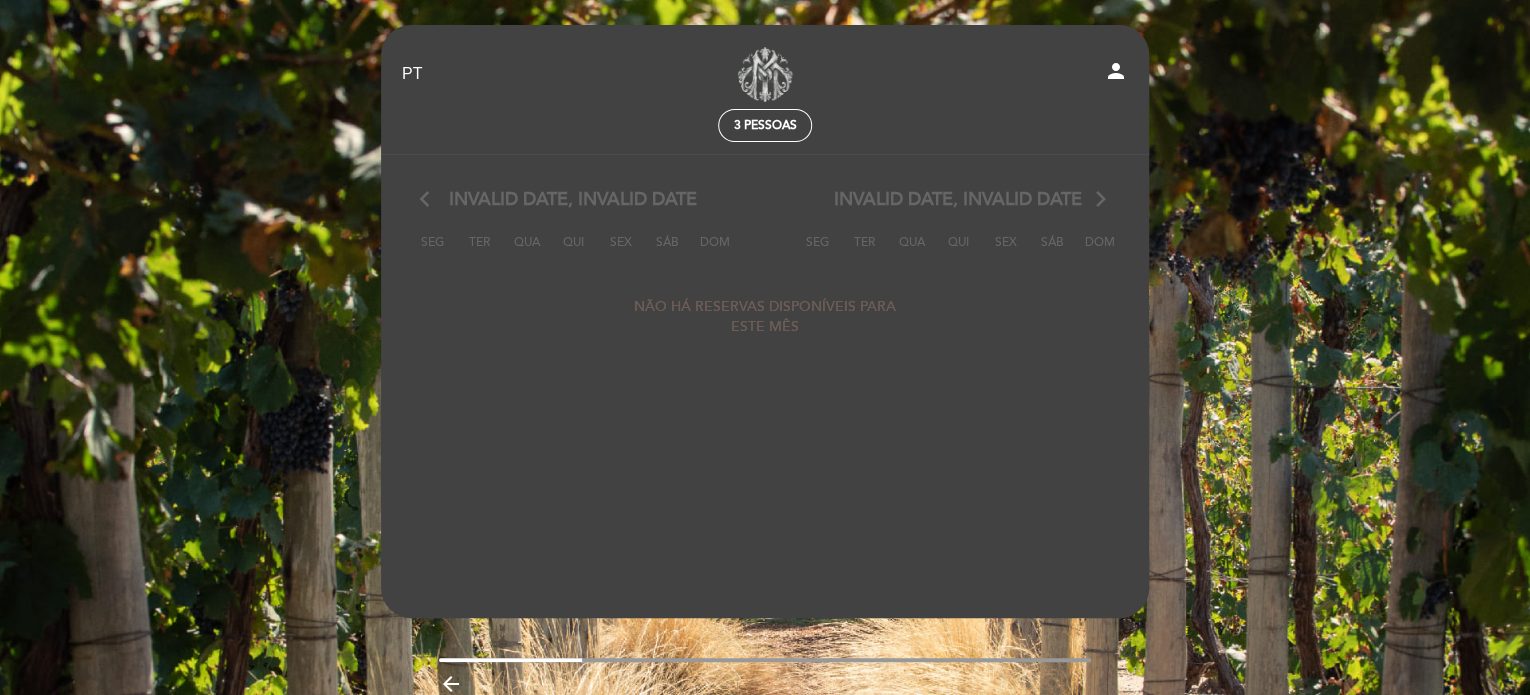 click on "arrow_back_ios" at bounding box center (429, 200) 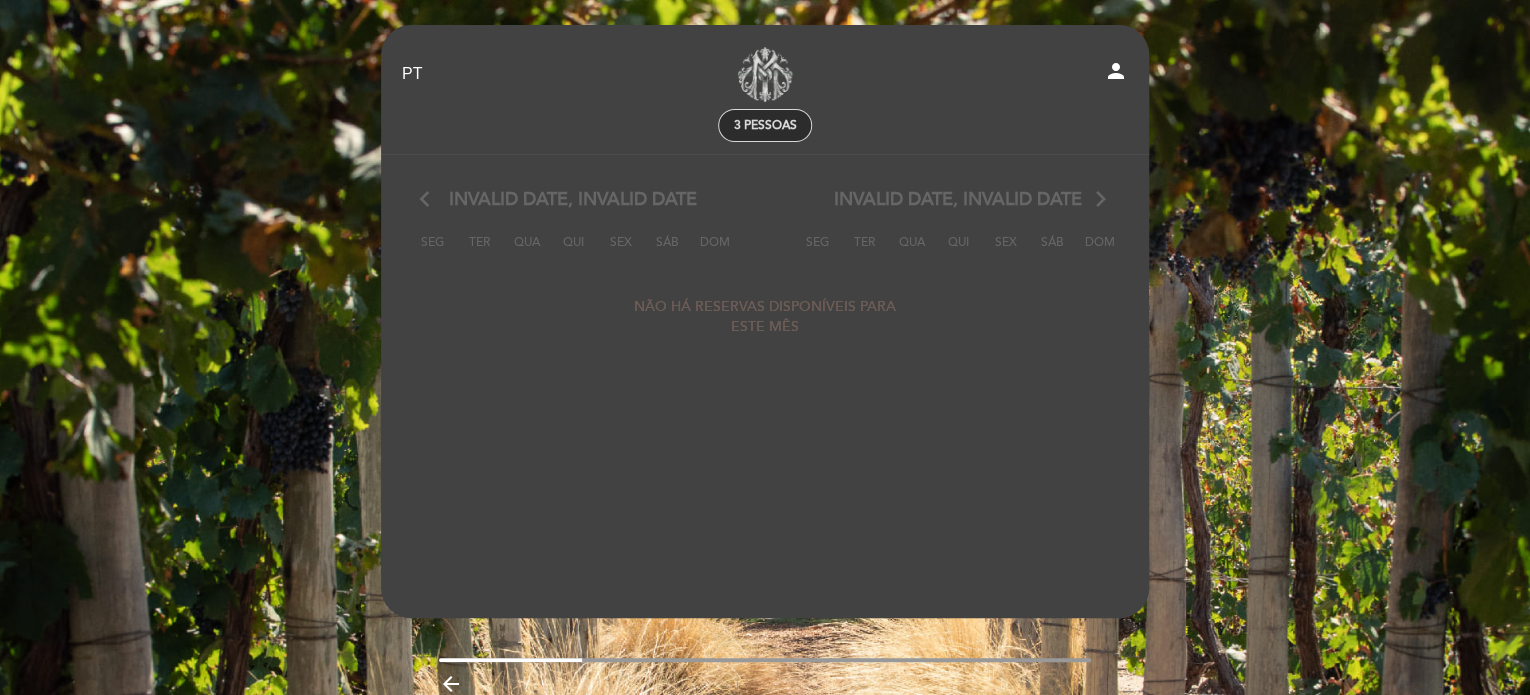 click on "3 pessoas" at bounding box center (765, 125) 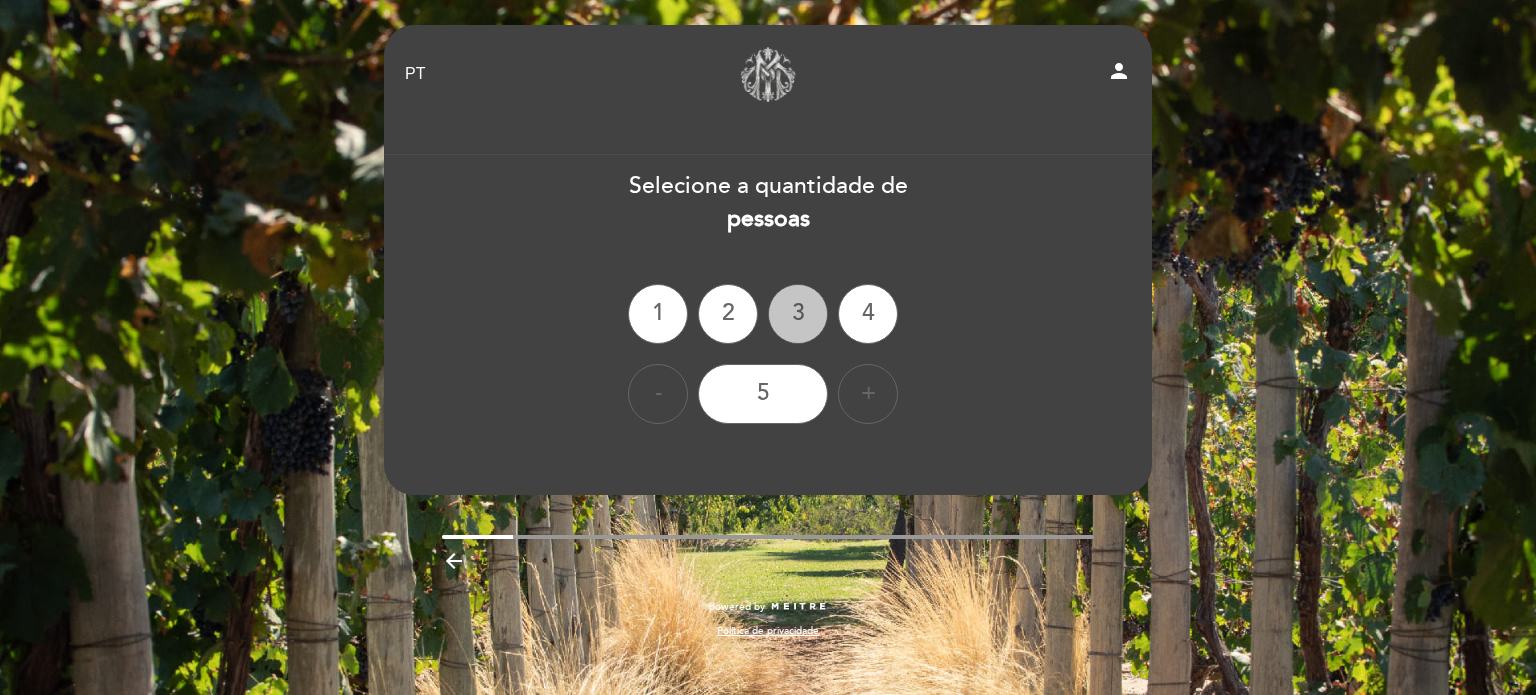 click on "3" at bounding box center [798, 314] 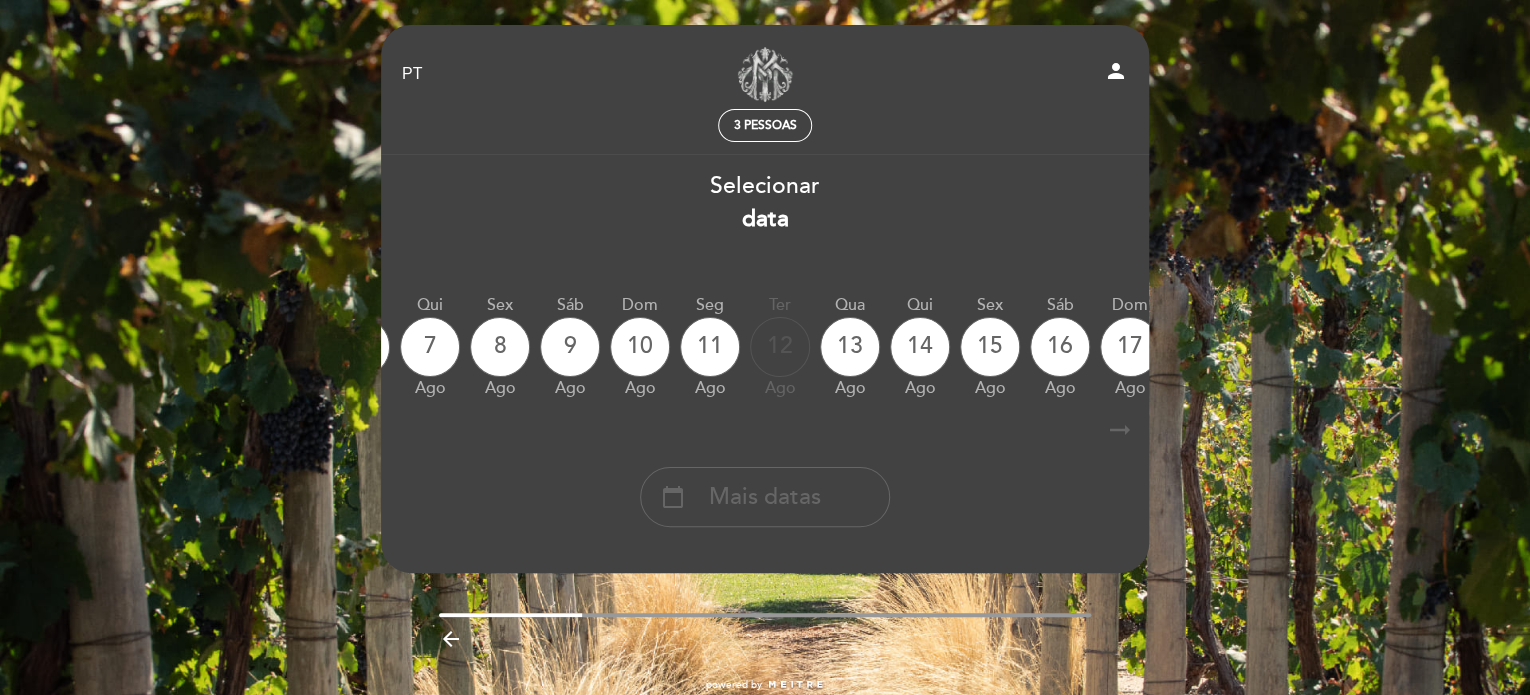 scroll, scrollTop: 0, scrollLeft: 582, axis: horizontal 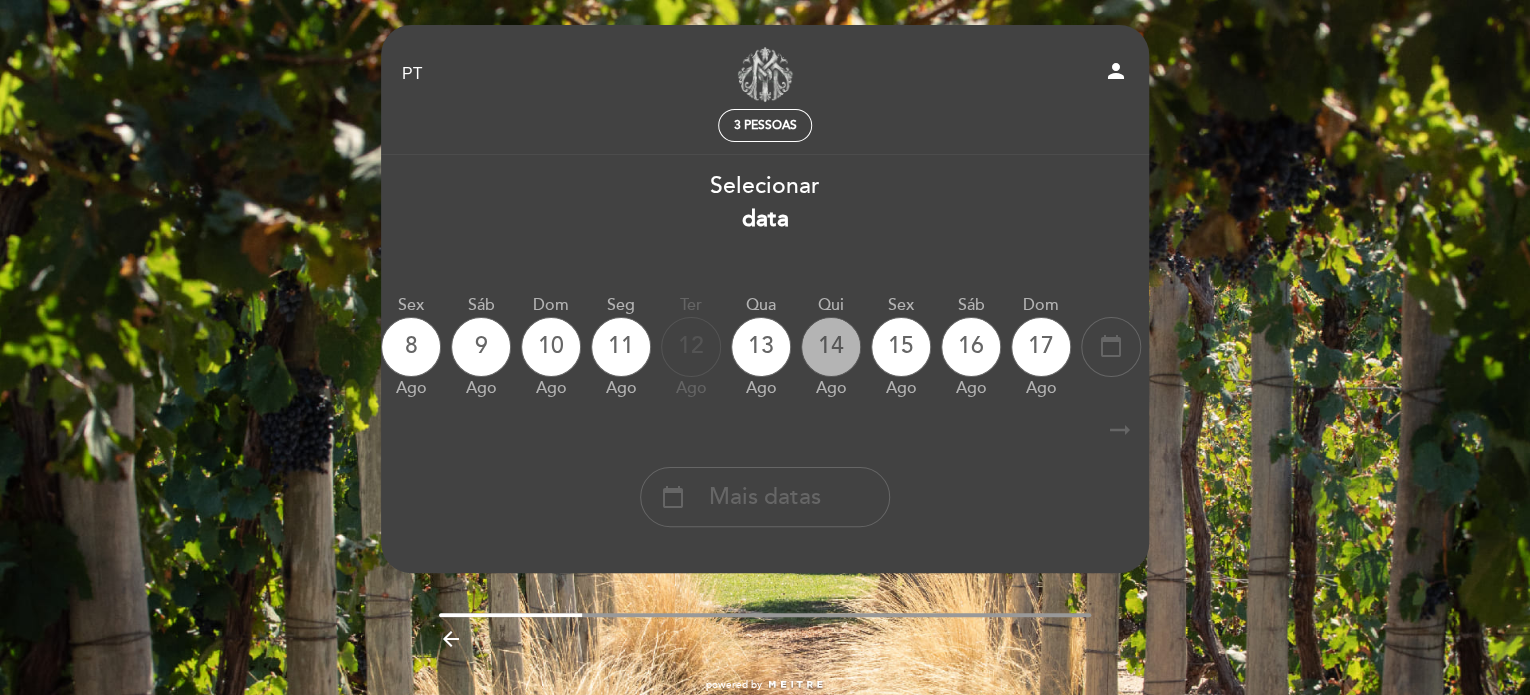 click on "14" at bounding box center [831, 347] 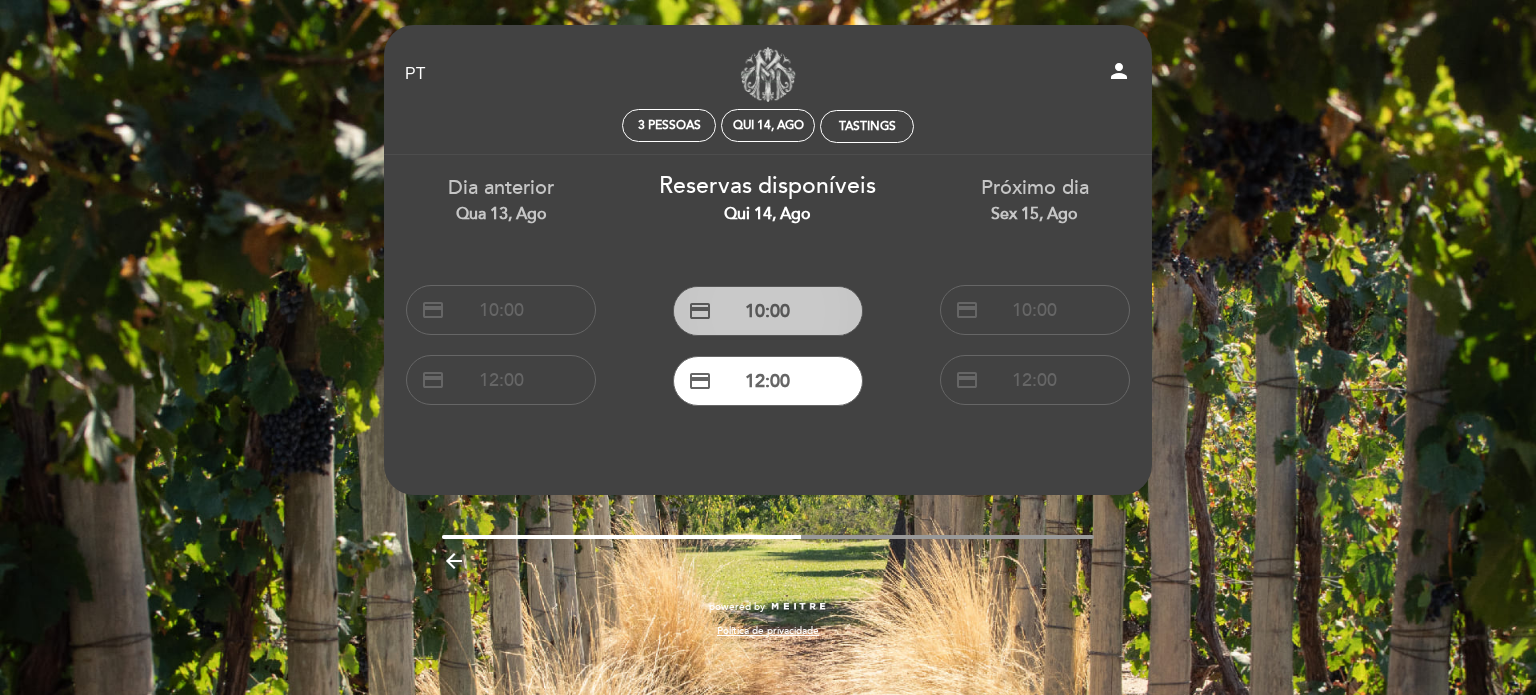 click on "credit_card
10:00" at bounding box center [768, 311] 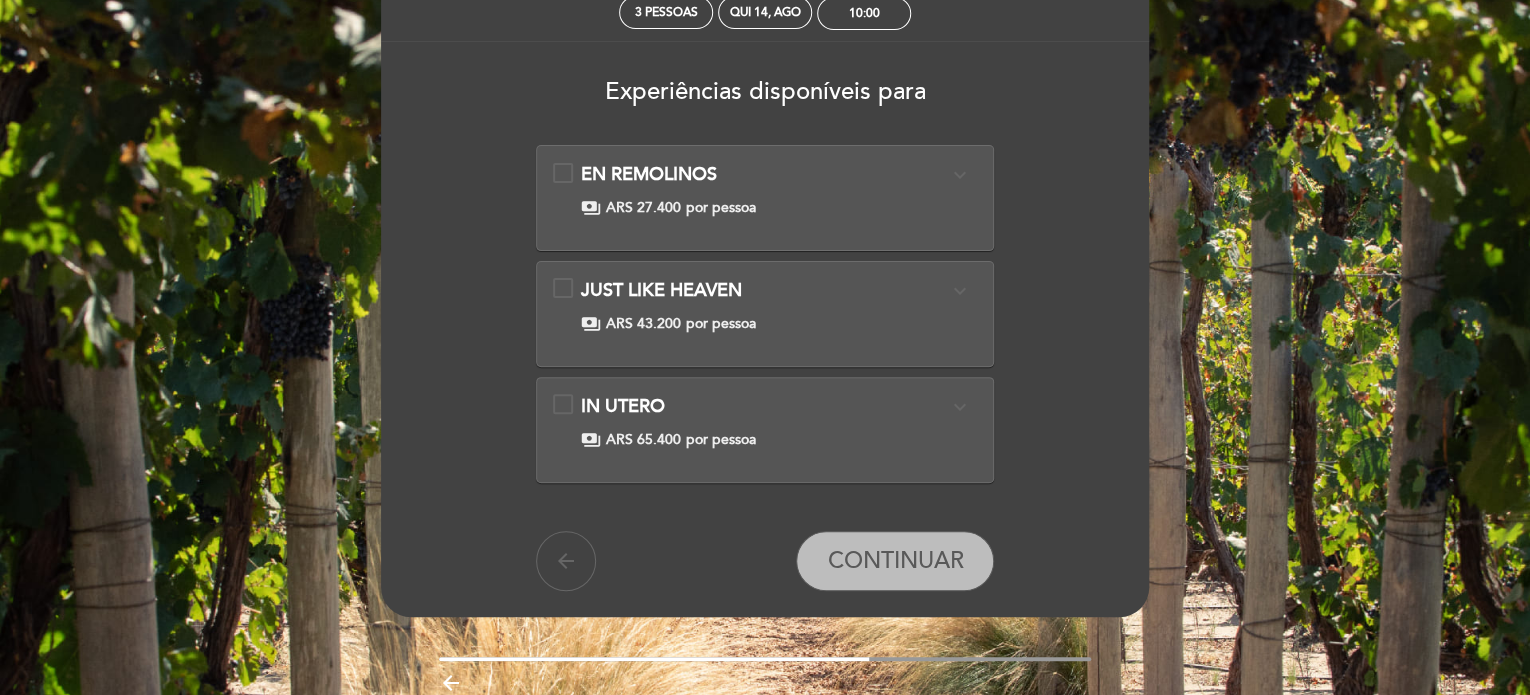 scroll, scrollTop: 0, scrollLeft: 0, axis: both 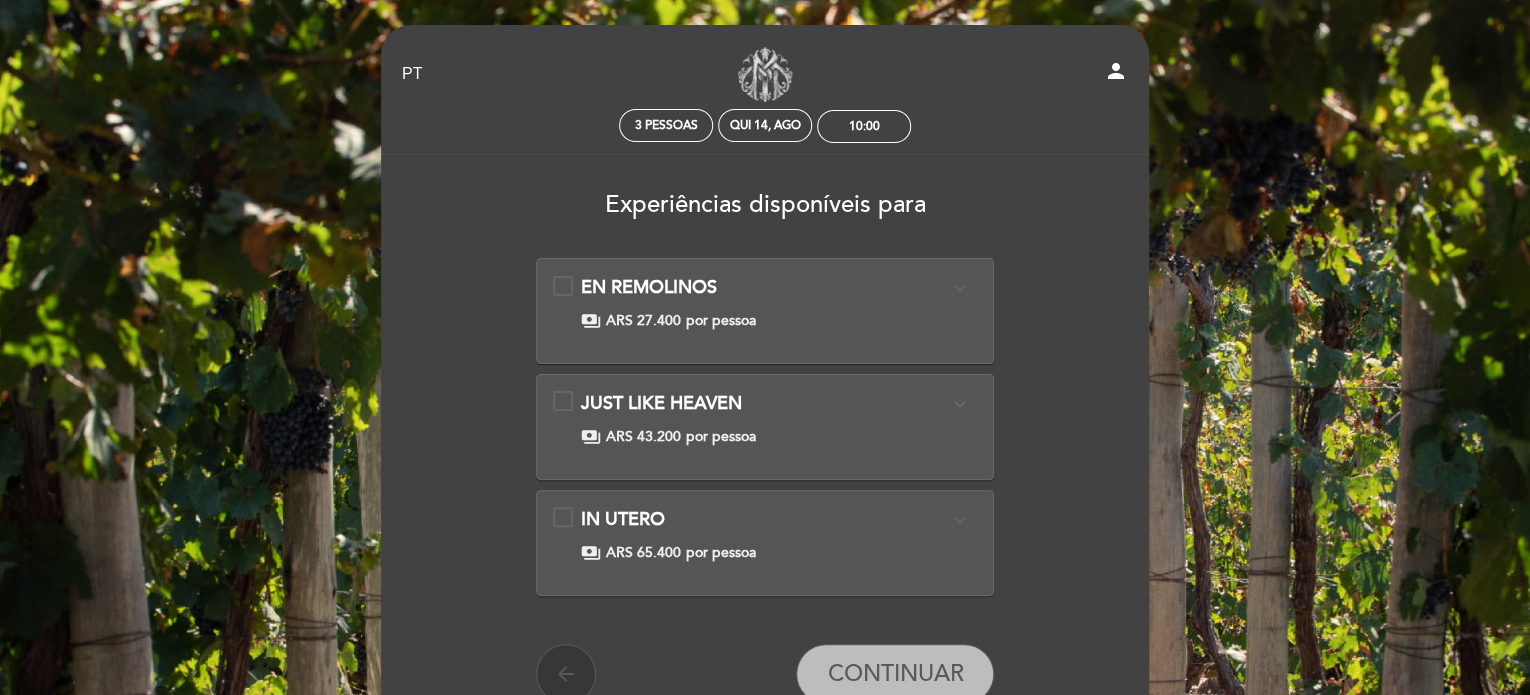 click on "arrow_back" at bounding box center [566, 674] 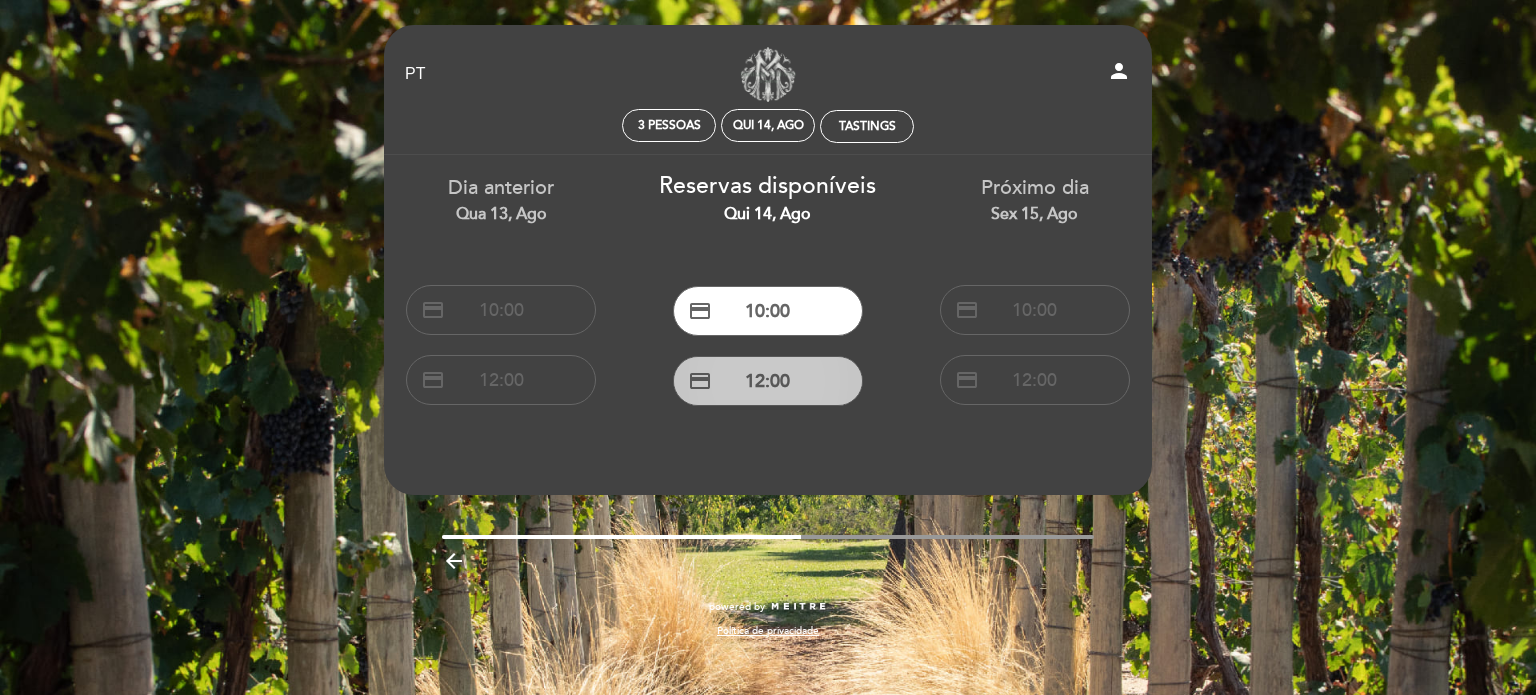 click on "credit_card
12:00" at bounding box center (768, 381) 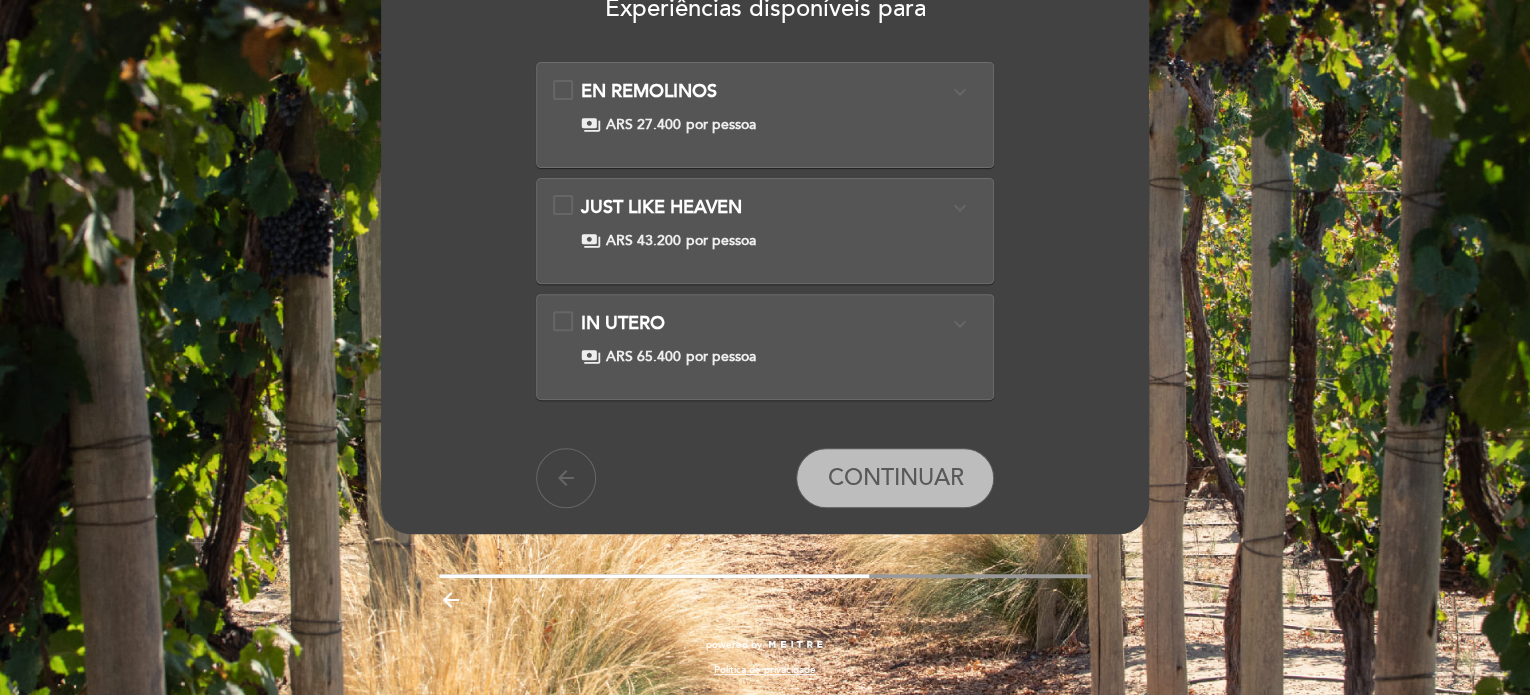 scroll, scrollTop: 96, scrollLeft: 0, axis: vertical 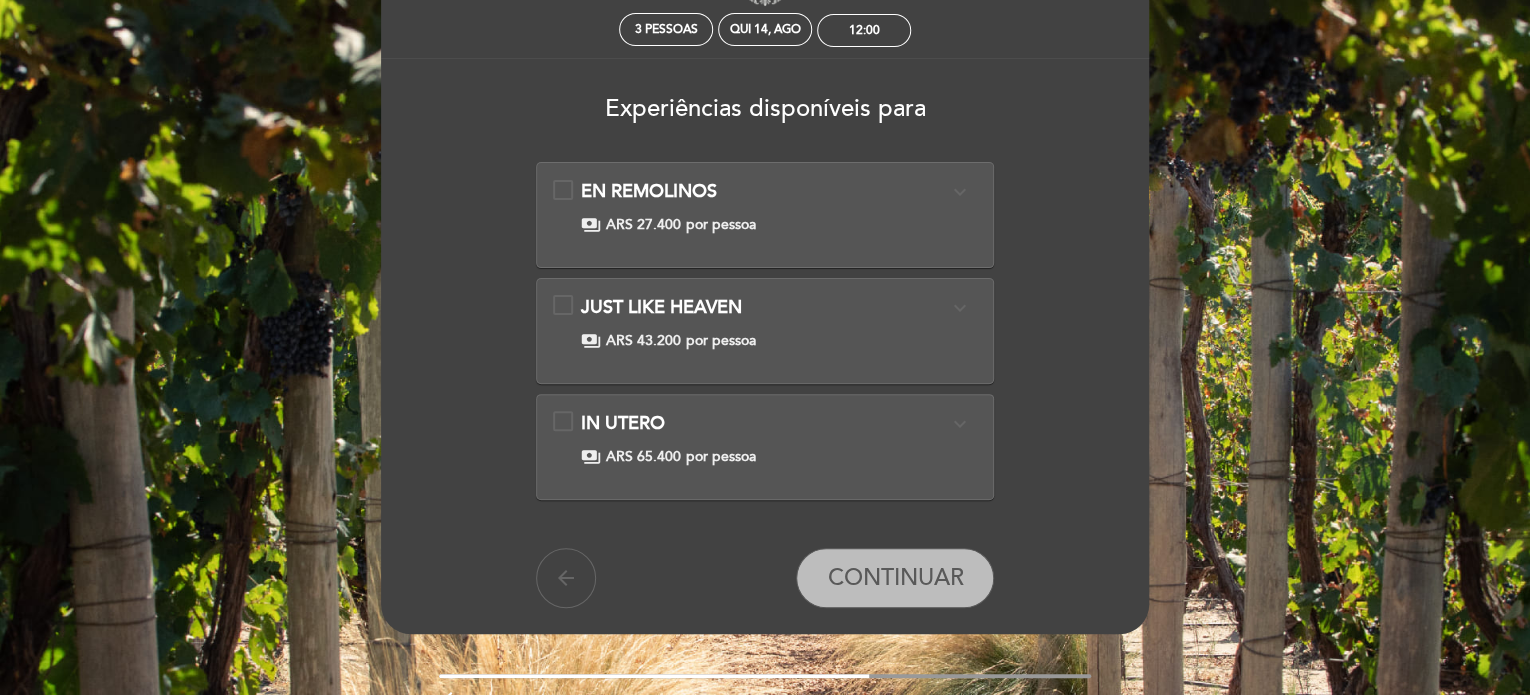 click on "expand_more" at bounding box center [959, 424] 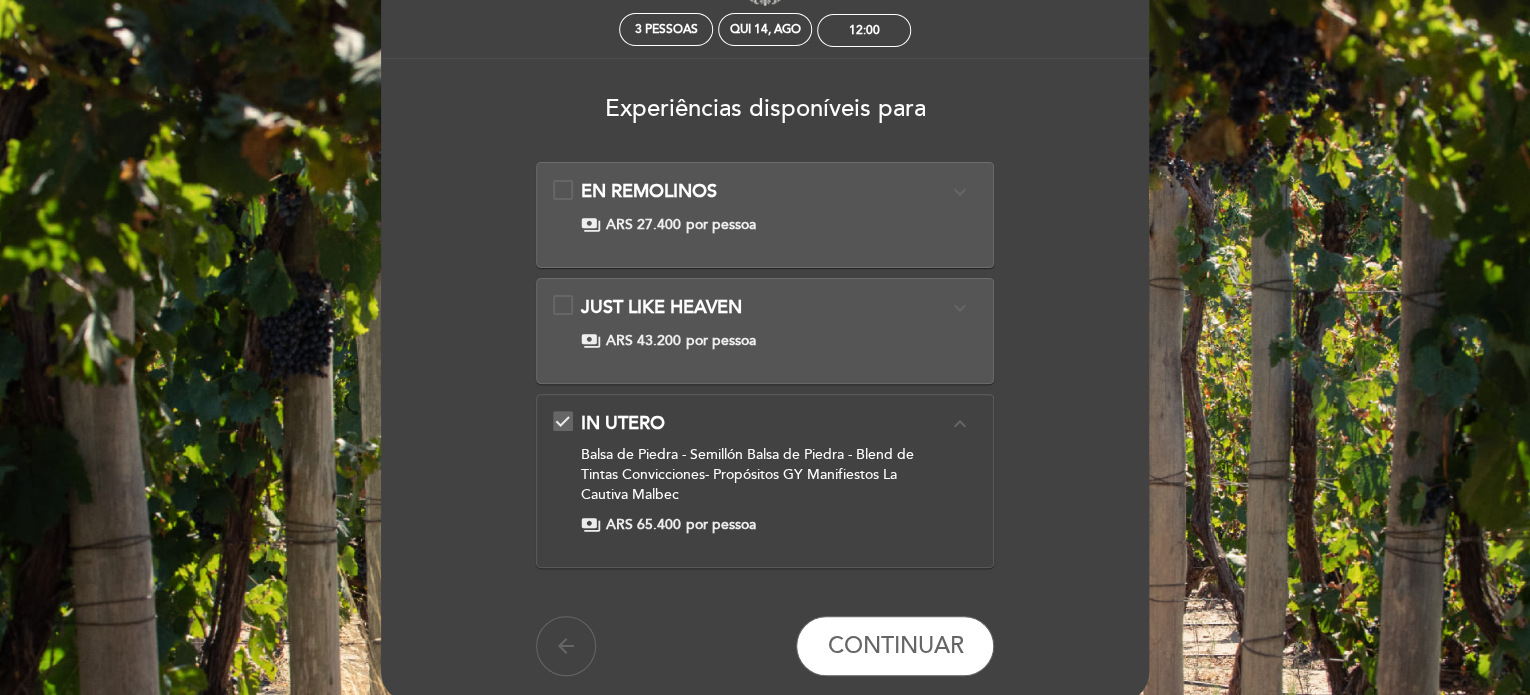 click on "expand_less" at bounding box center [959, 424] 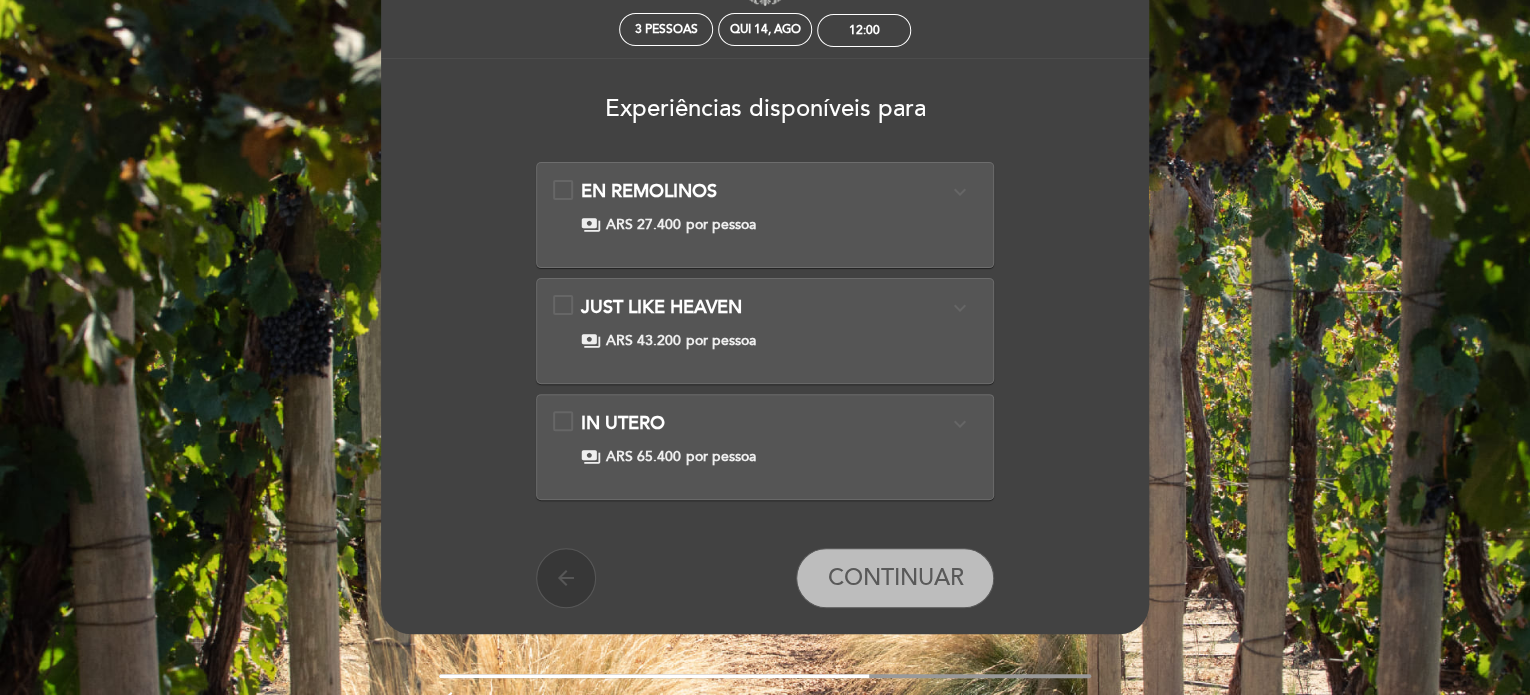 click on "arrow_back" at bounding box center [566, 578] 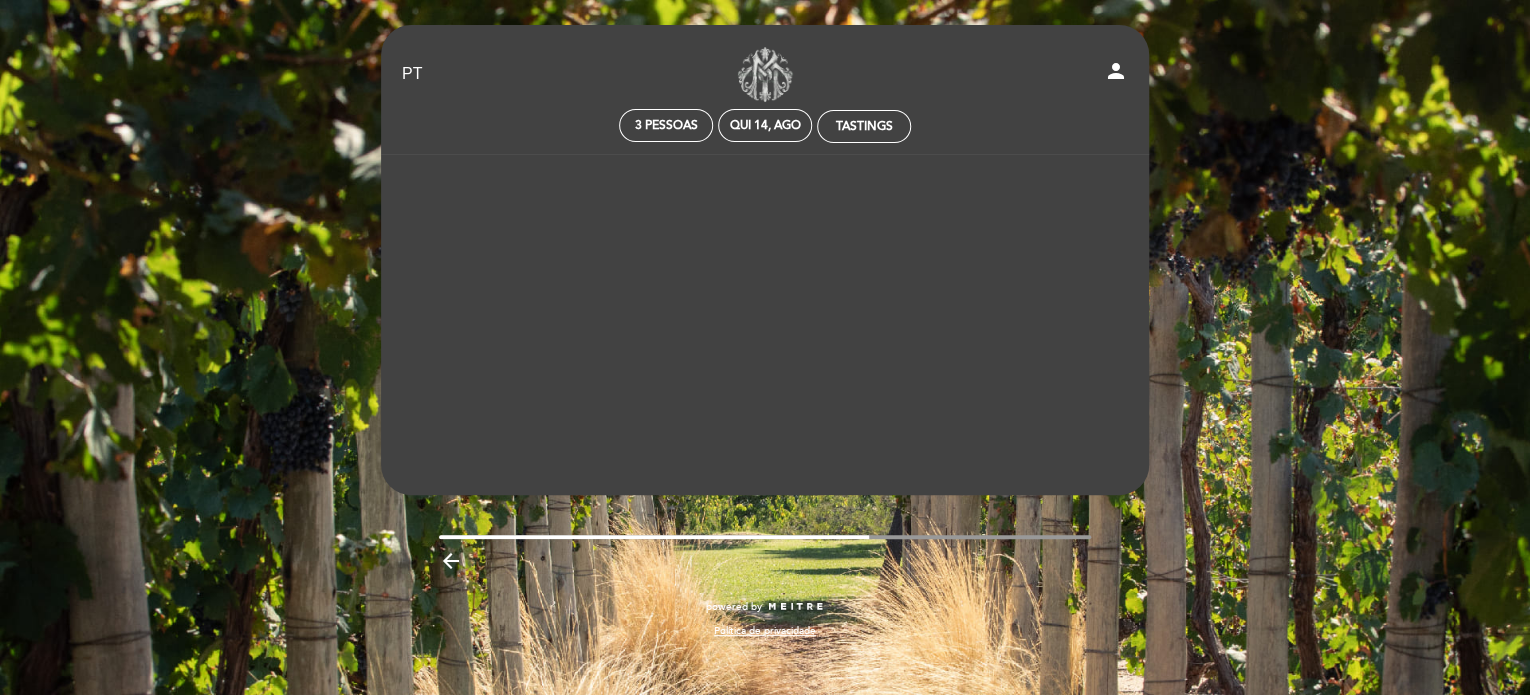 scroll, scrollTop: 0, scrollLeft: 0, axis: both 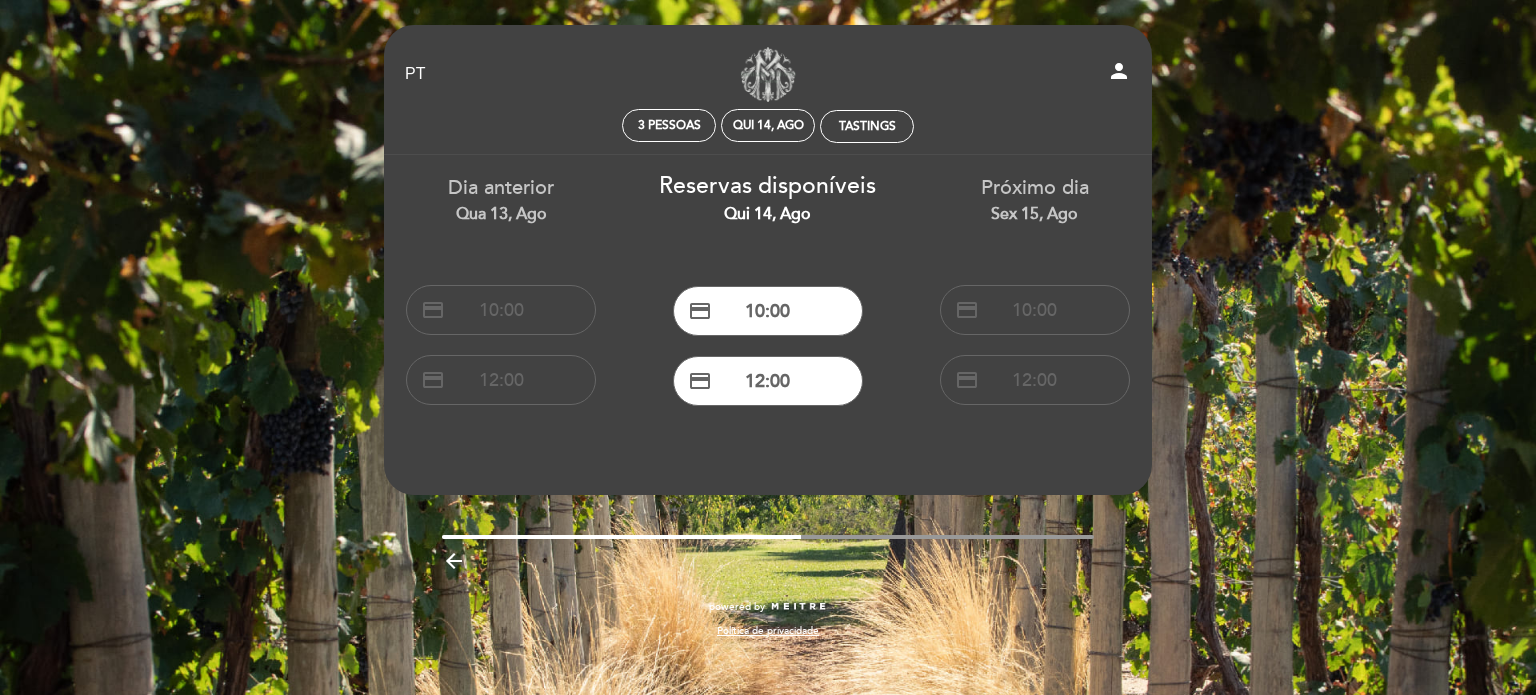 click on "arrow_backward" at bounding box center [454, 561] 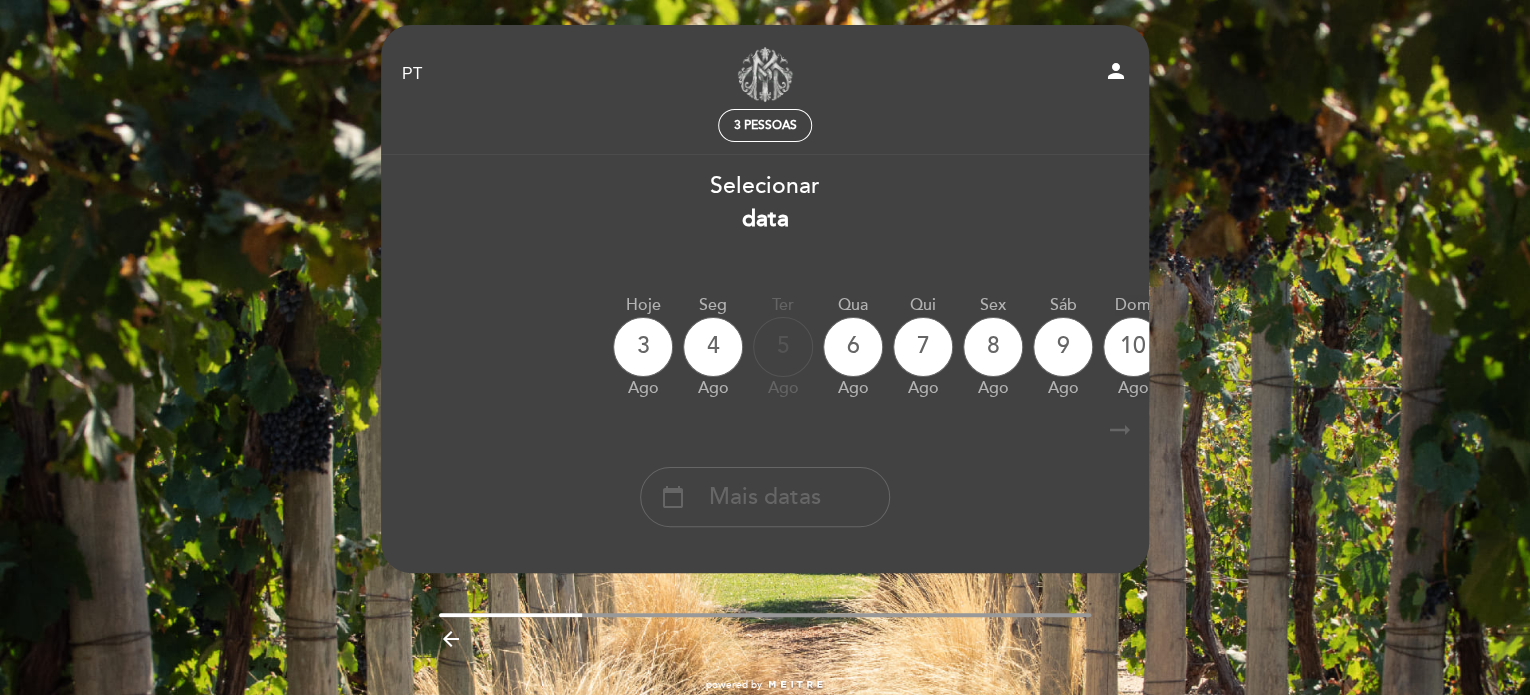 drag, startPoint x: 812, startPoint y: 407, endPoint x: 862, endPoint y: 415, distance: 50.635956 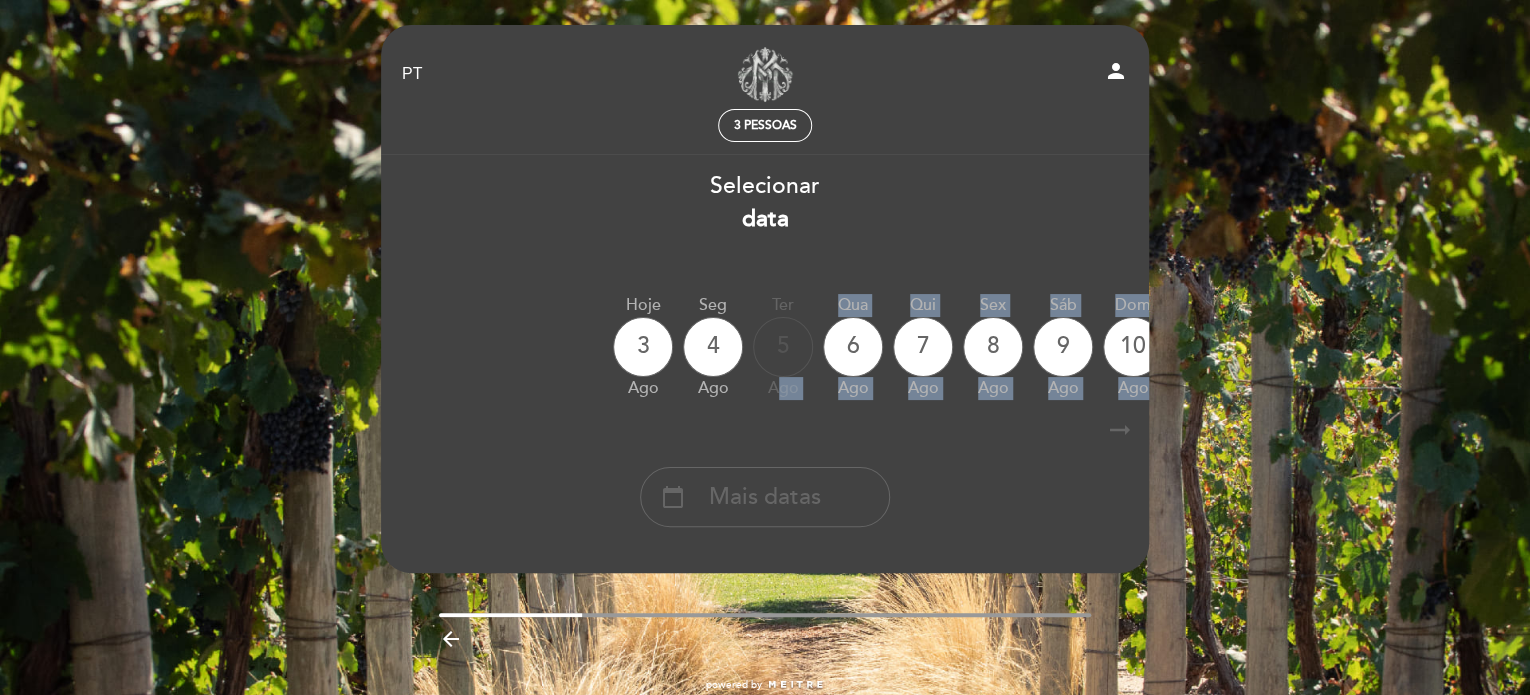 drag, startPoint x: 780, startPoint y: 407, endPoint x: 802, endPoint y: 419, distance: 25.059929 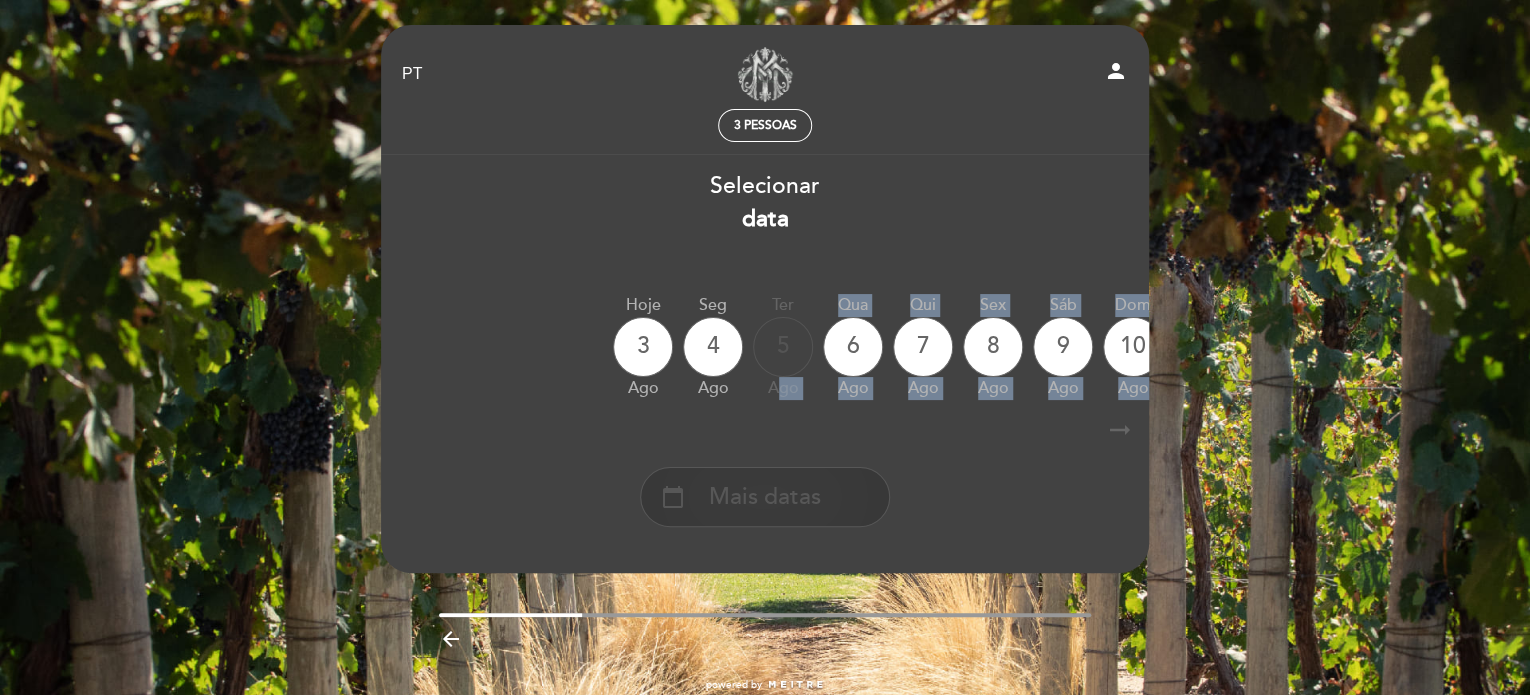 click on "calendar_today
Mais datas" at bounding box center [765, 497] 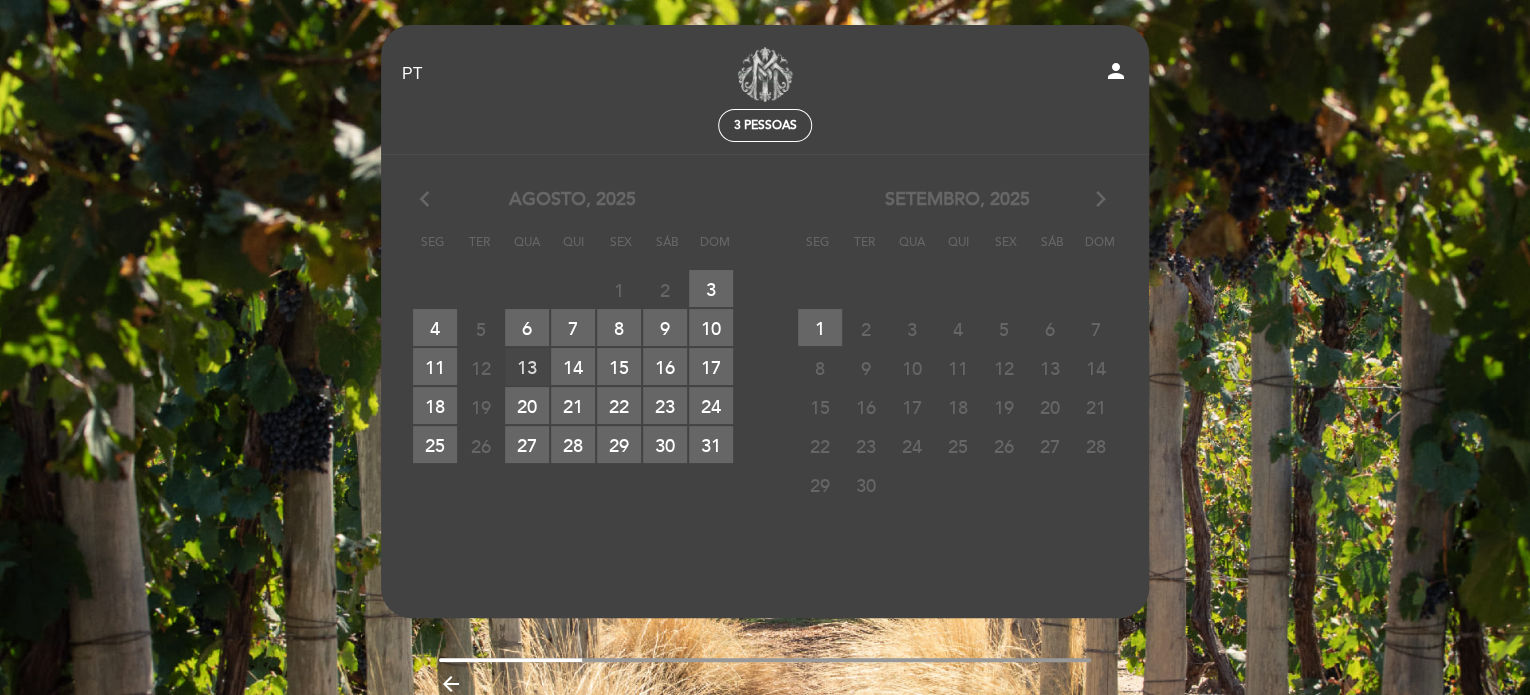 click on "13
RESERVAS DISPONÍVEIS" at bounding box center (527, 366) 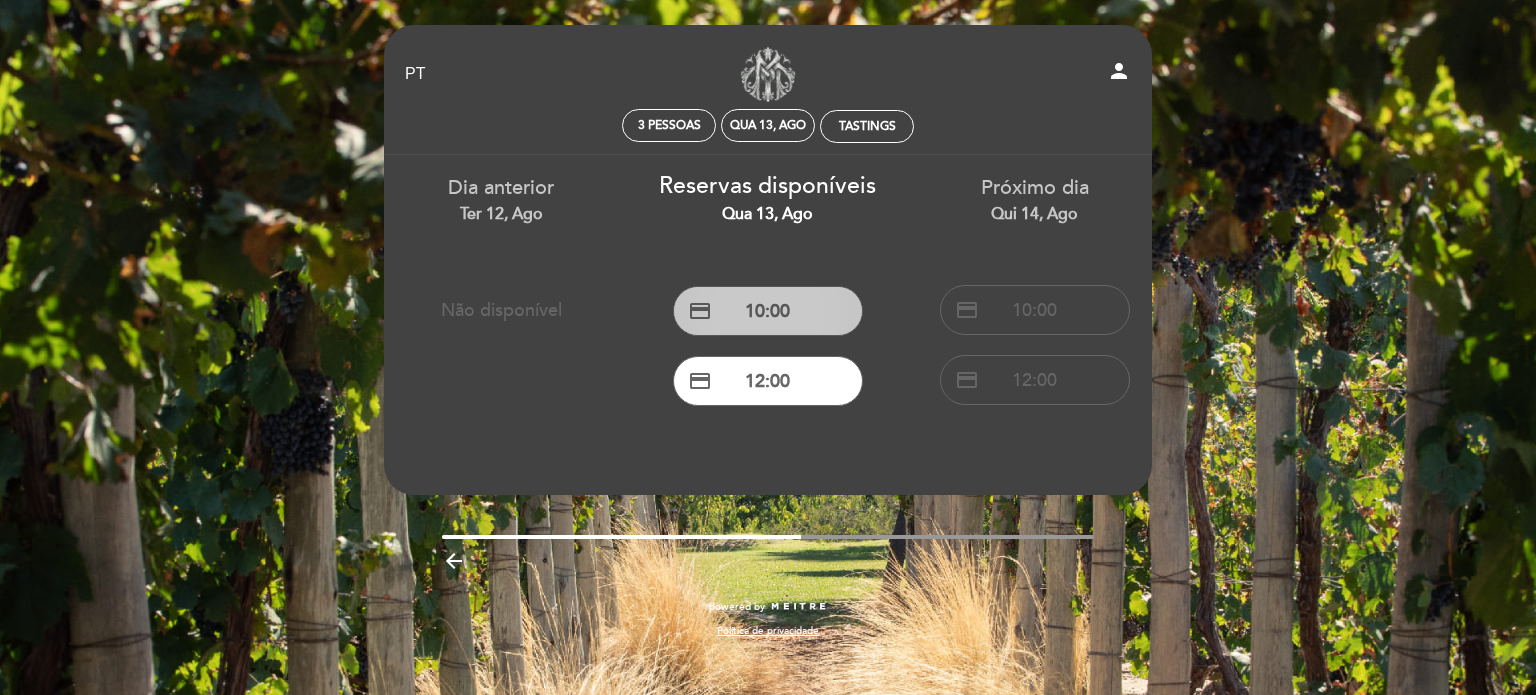 click on "credit_card
10:00" at bounding box center [768, 311] 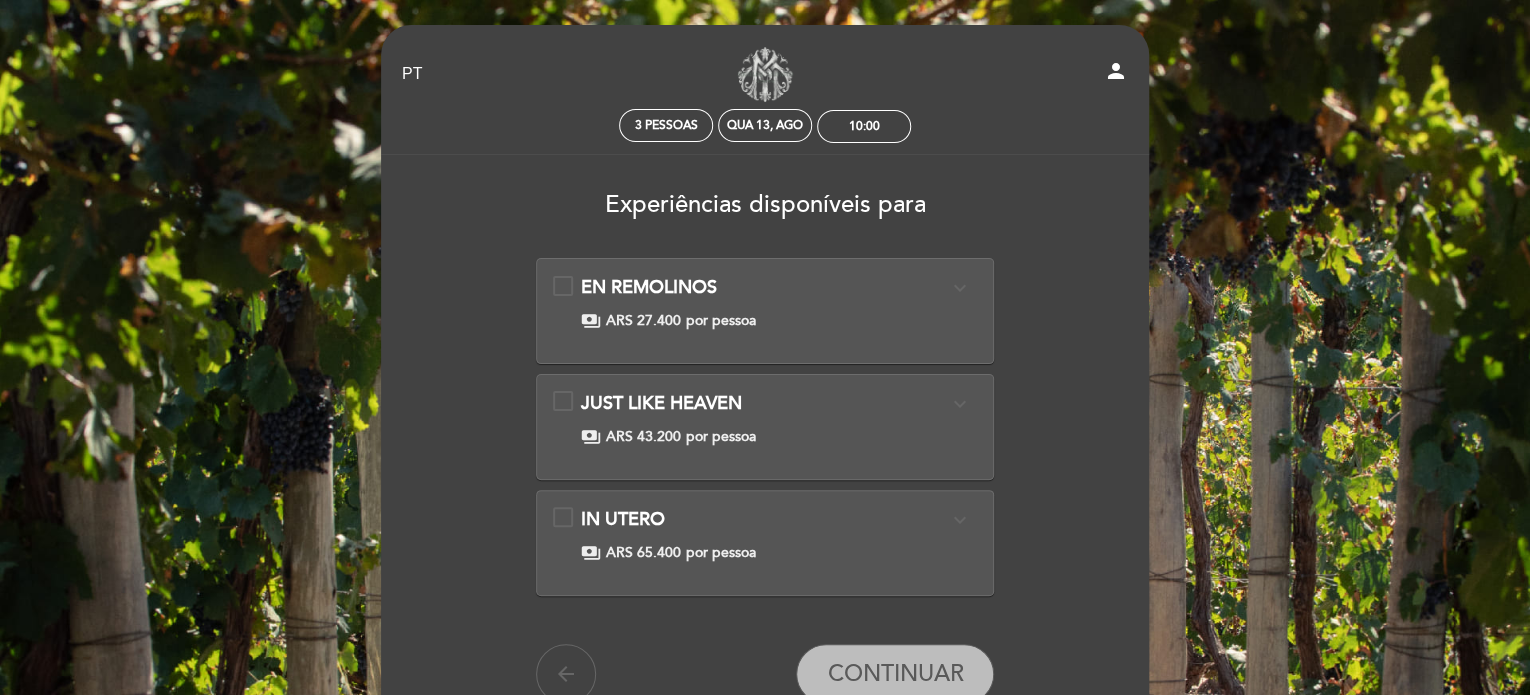 scroll, scrollTop: 100, scrollLeft: 0, axis: vertical 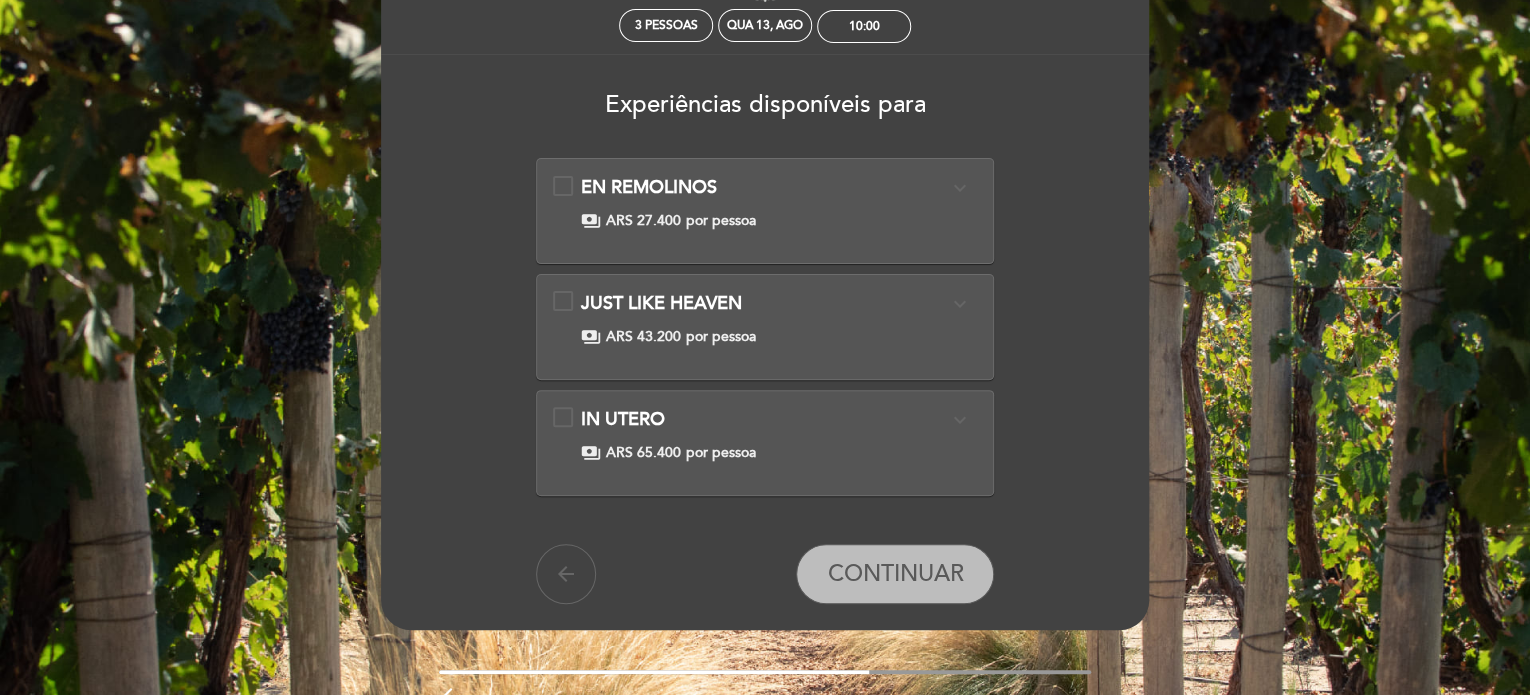 click on "IN UTERO" at bounding box center (623, 419) 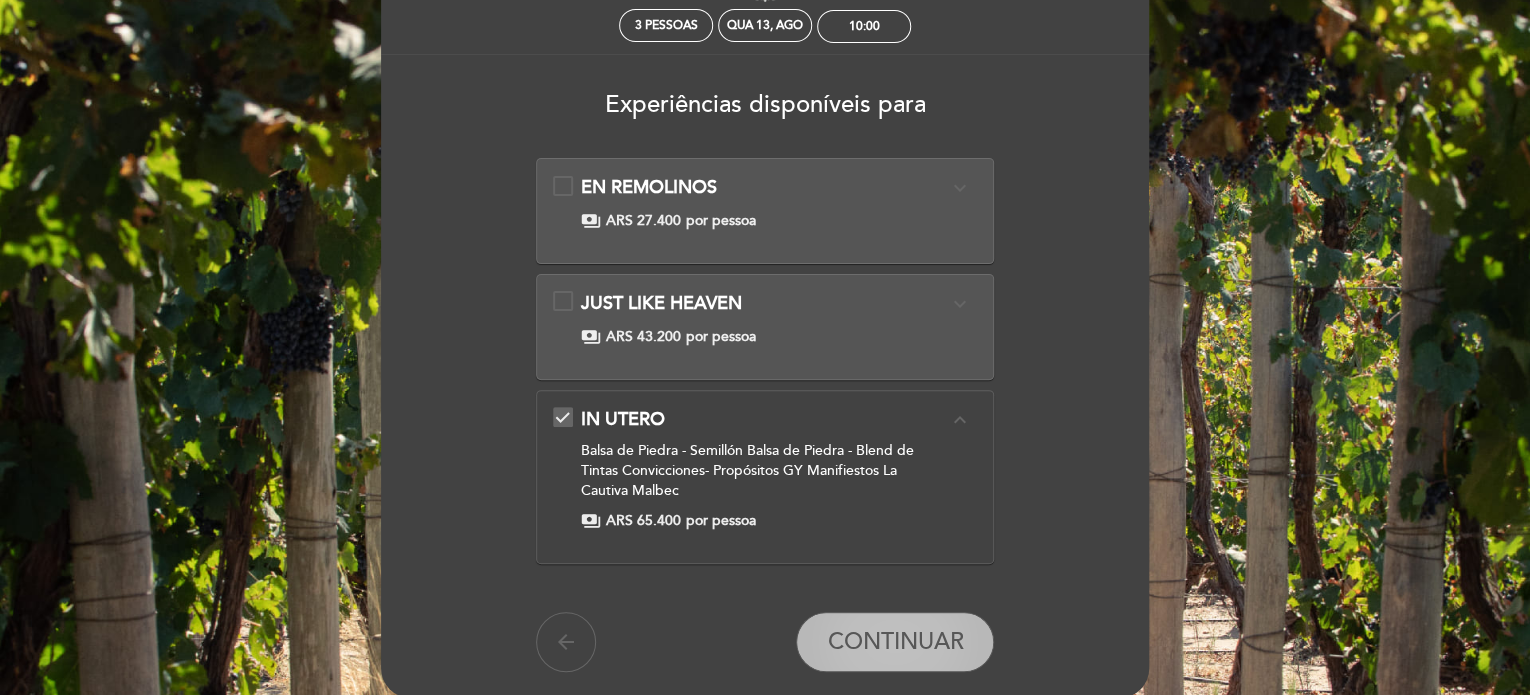 click on "CONTINUAR" at bounding box center (895, 642) 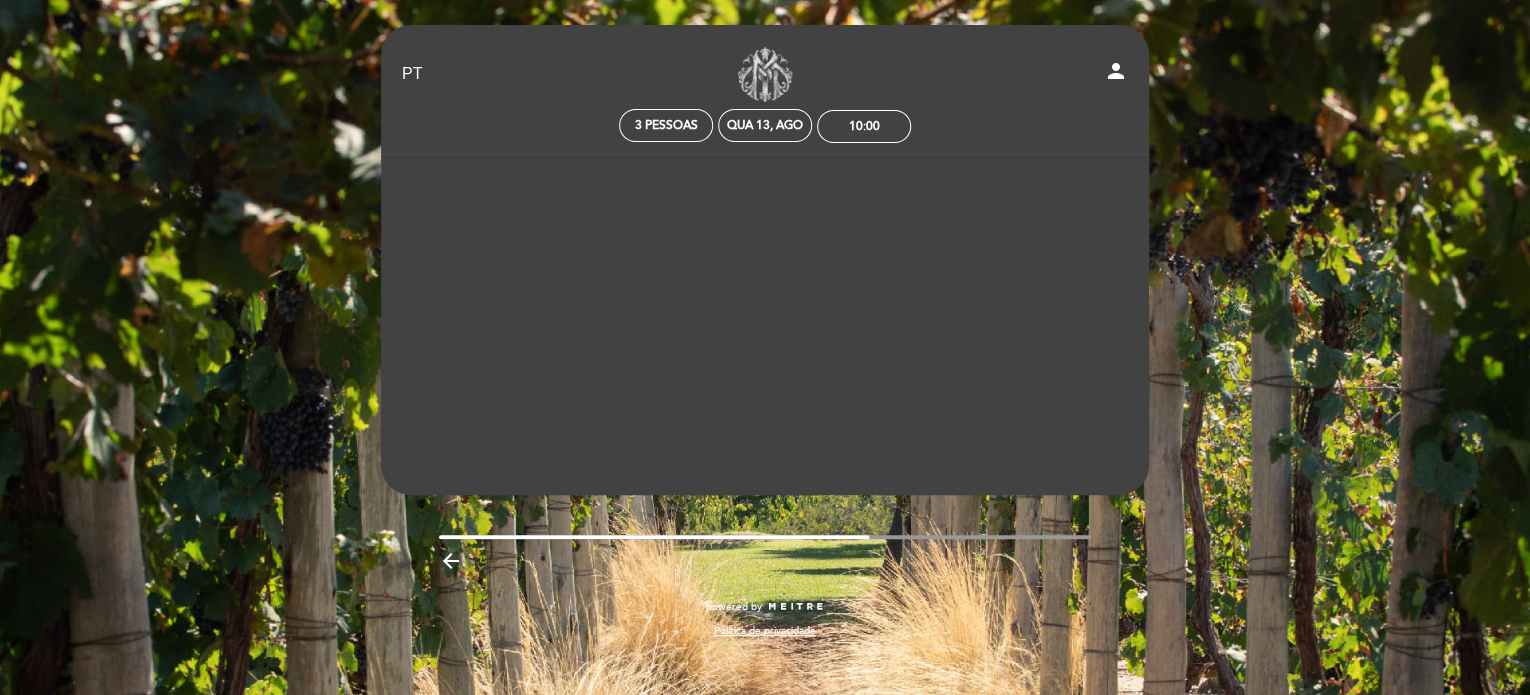 scroll, scrollTop: 0, scrollLeft: 0, axis: both 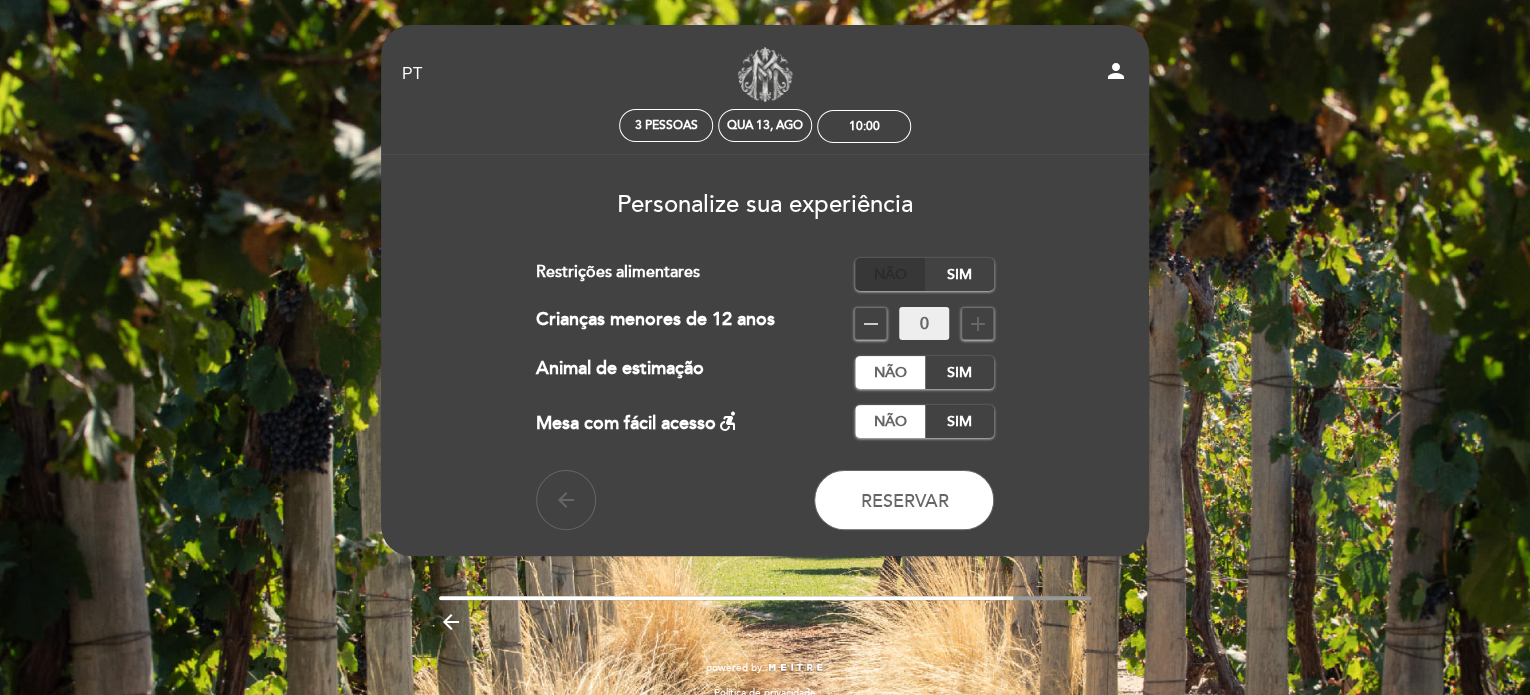 click on "Não" at bounding box center [890, 274] 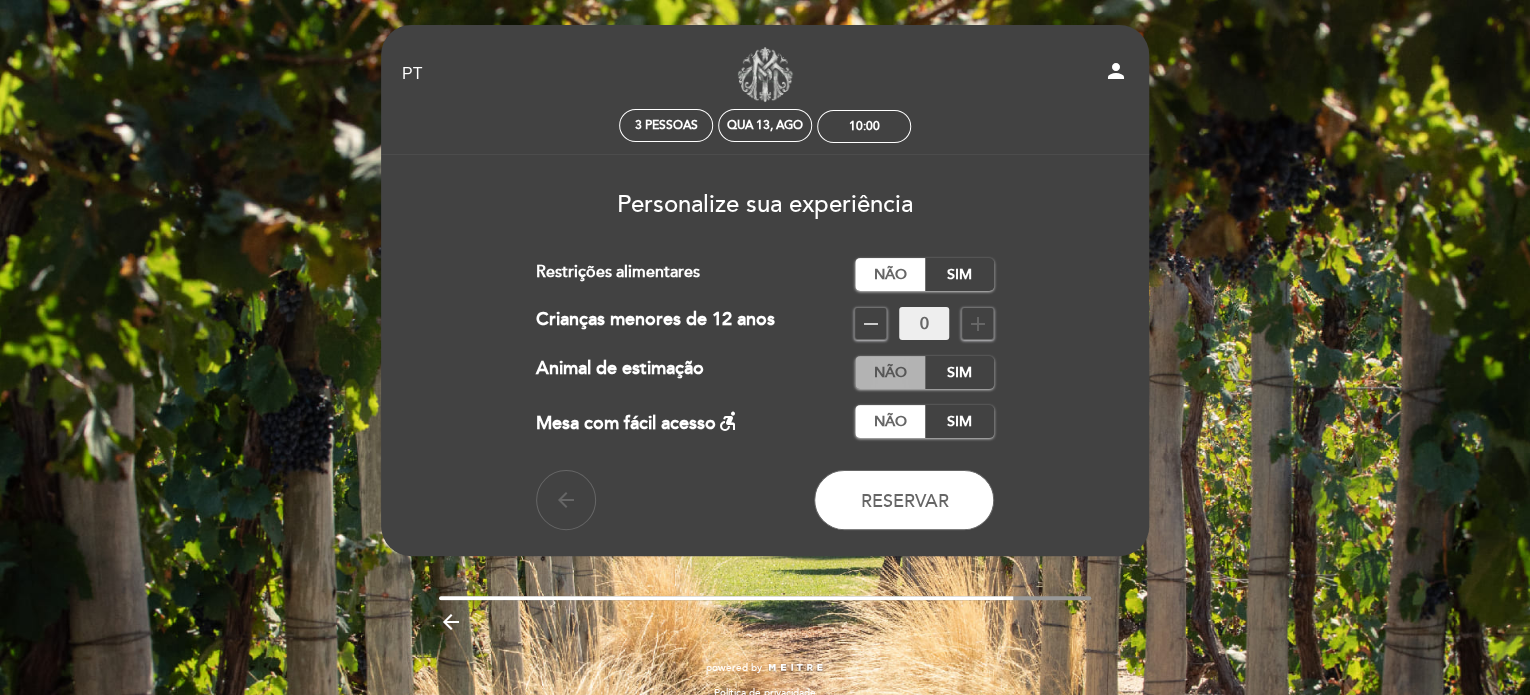 click on "Não" at bounding box center [890, 372] 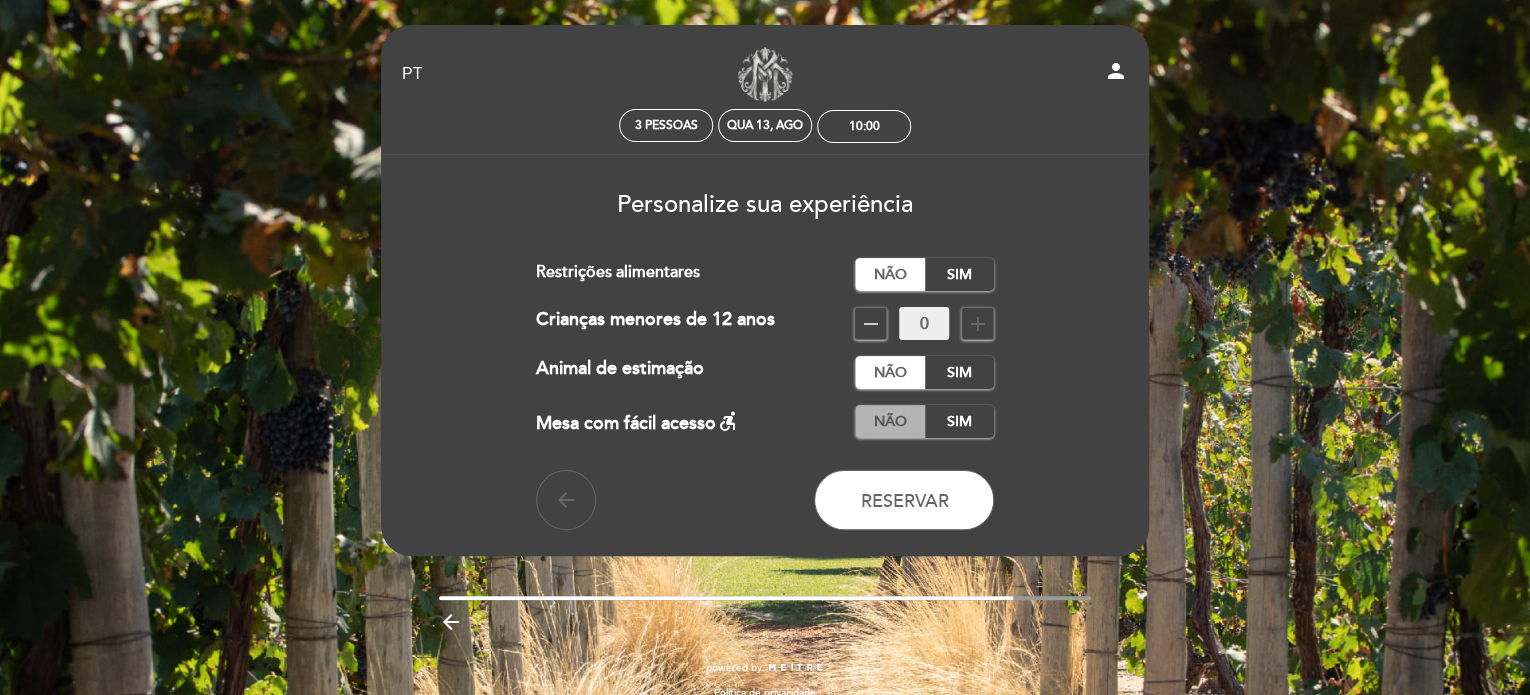 click on "Não" at bounding box center [890, 421] 